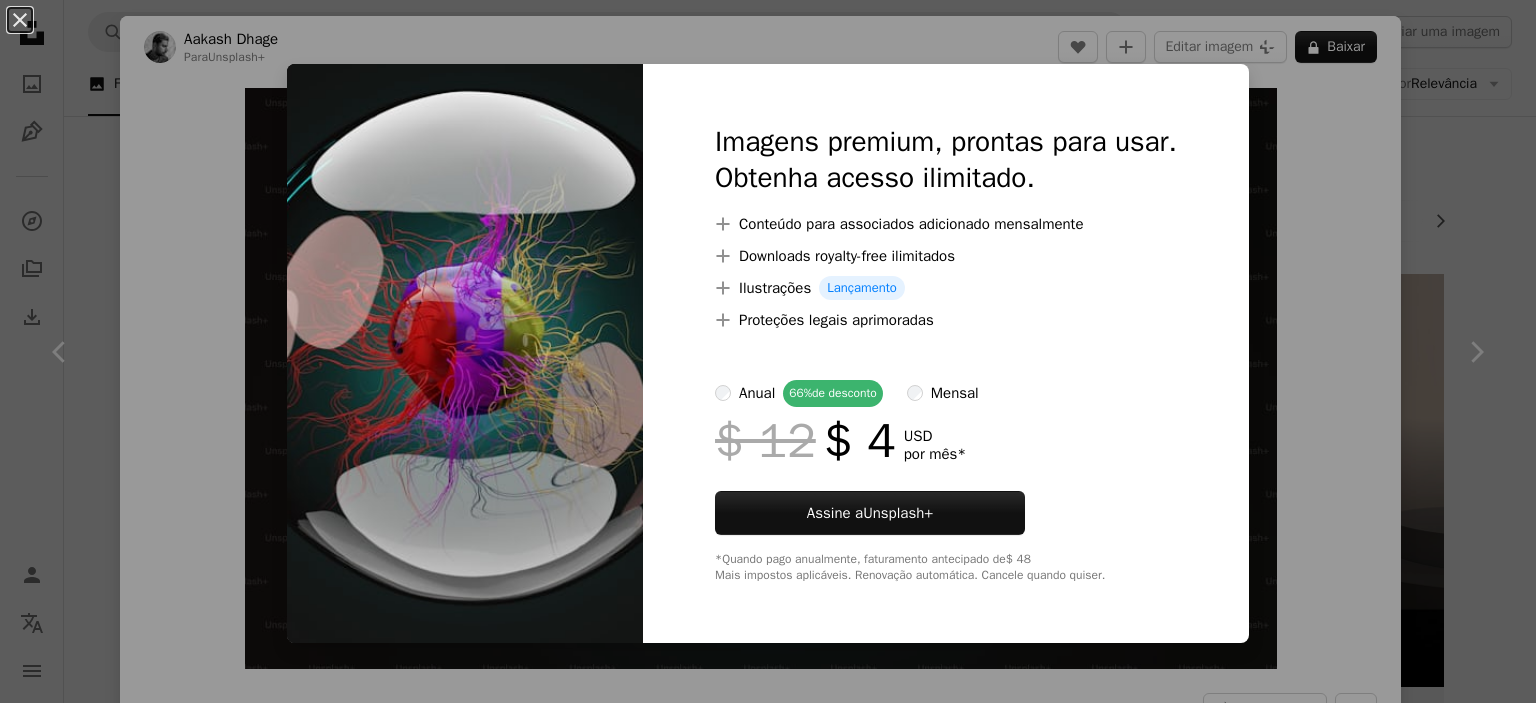 scroll, scrollTop: 7723, scrollLeft: 0, axis: vertical 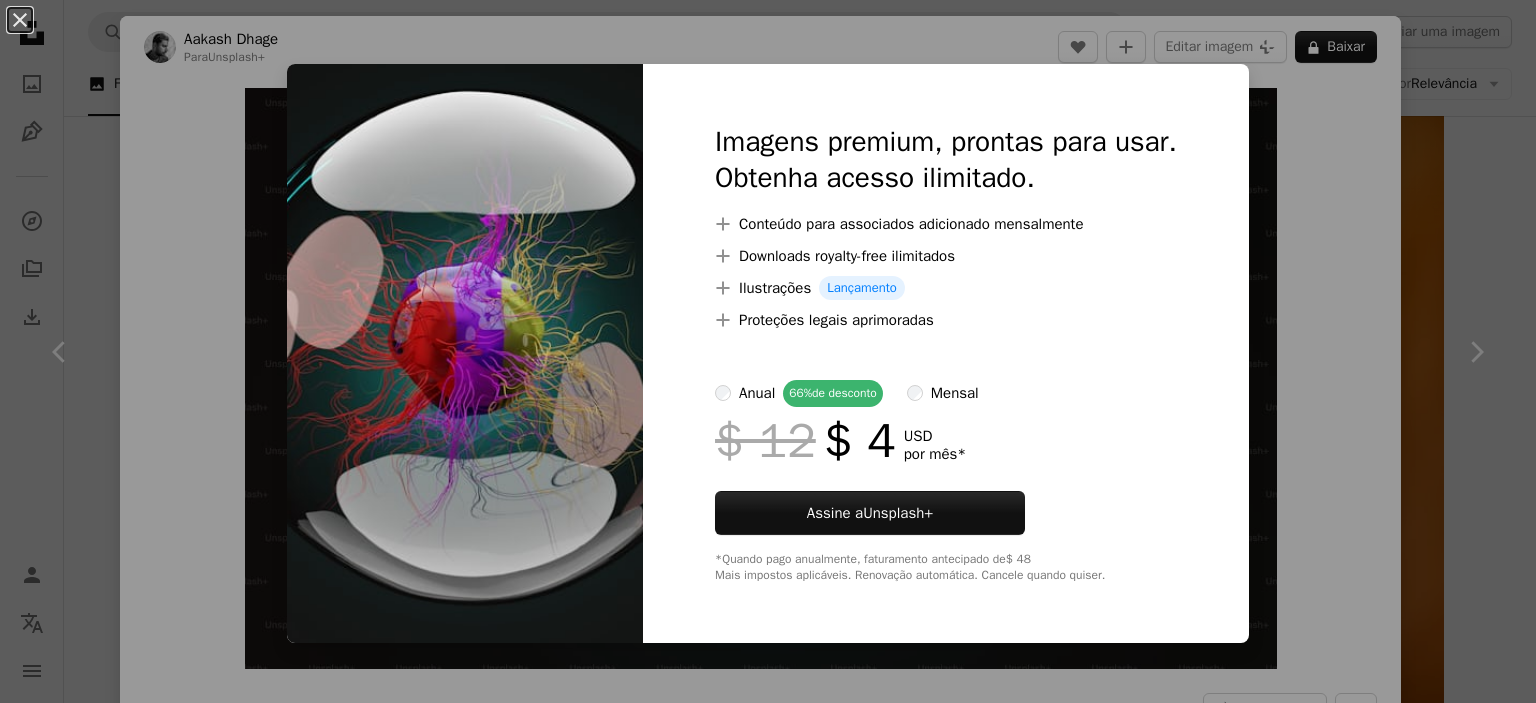 click on "An X shape Imagens premium, prontas para usar. Obtenha acesso ilimitado. A plus sign Conteúdo para associados adicionado mensalmente A plus sign Downloads royalty-free ilimitados A plus sign Ilustrações  Lançamento A plus sign Proteções legais aprimoradas anual 66%  de desconto mensal $ 12   $ 4 USD por mês * Assine a  Unsplash+ *Quando pago anualmente, faturamento antecipado de  $ 48 Mais impostos aplicáveis. Renovação automática. Cancele quando quiser." at bounding box center (768, 351) 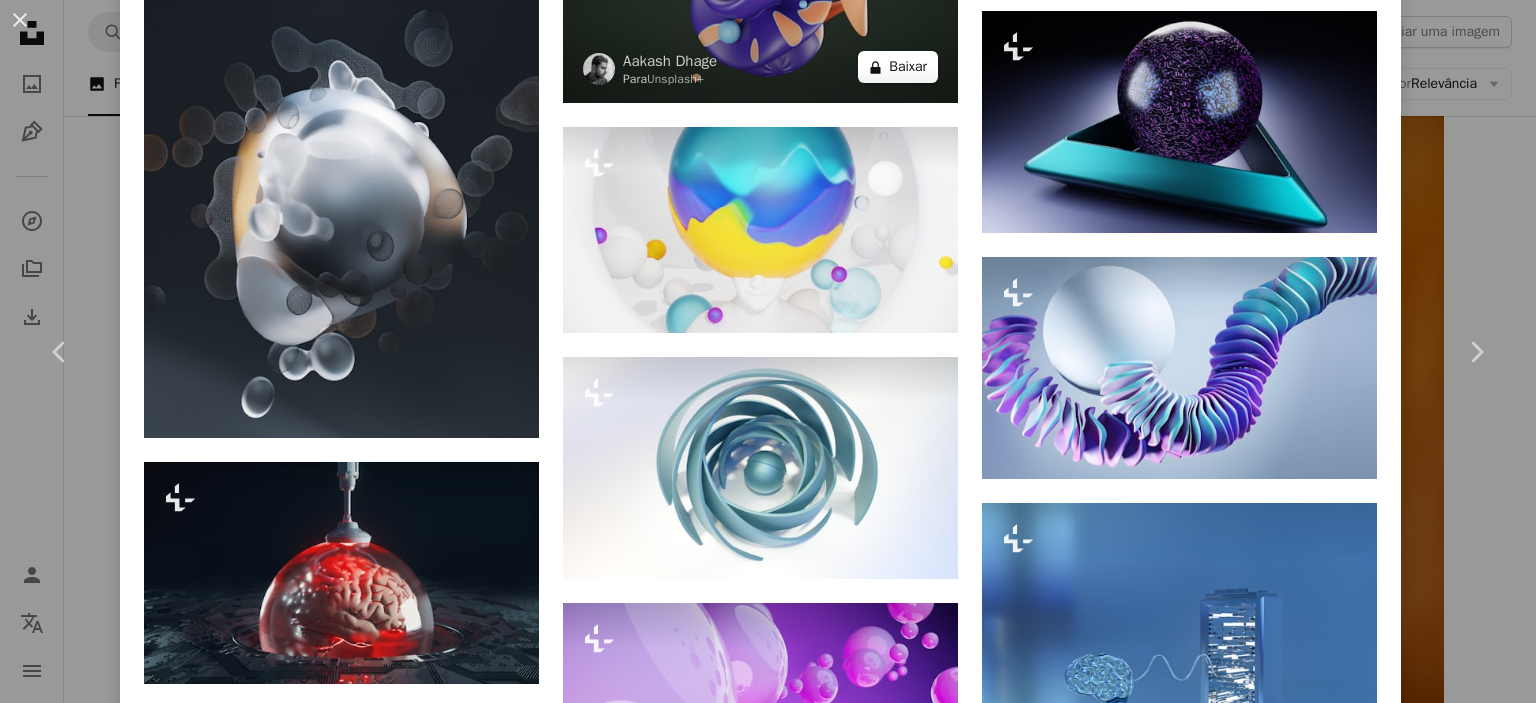 scroll, scrollTop: 3000, scrollLeft: 0, axis: vertical 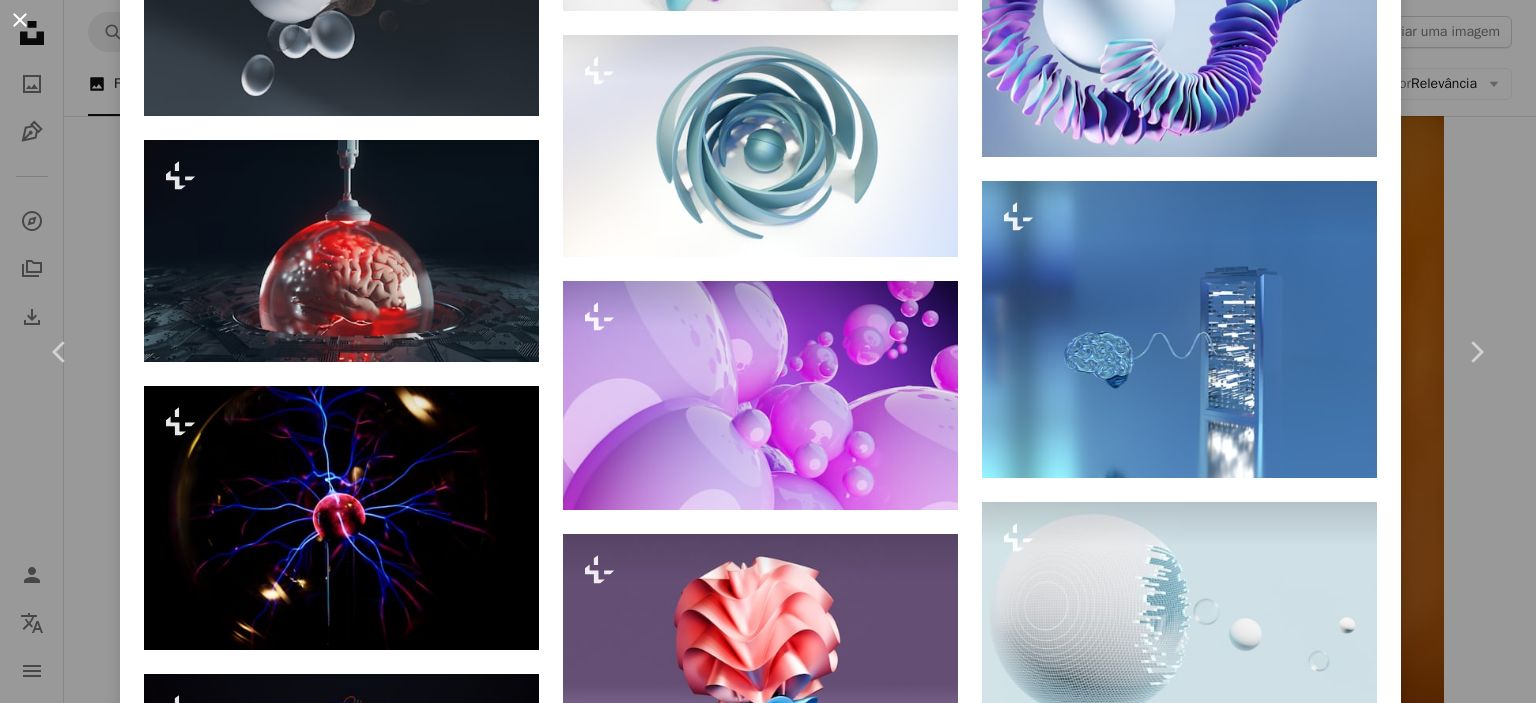 click on "An X shape" at bounding box center [20, 20] 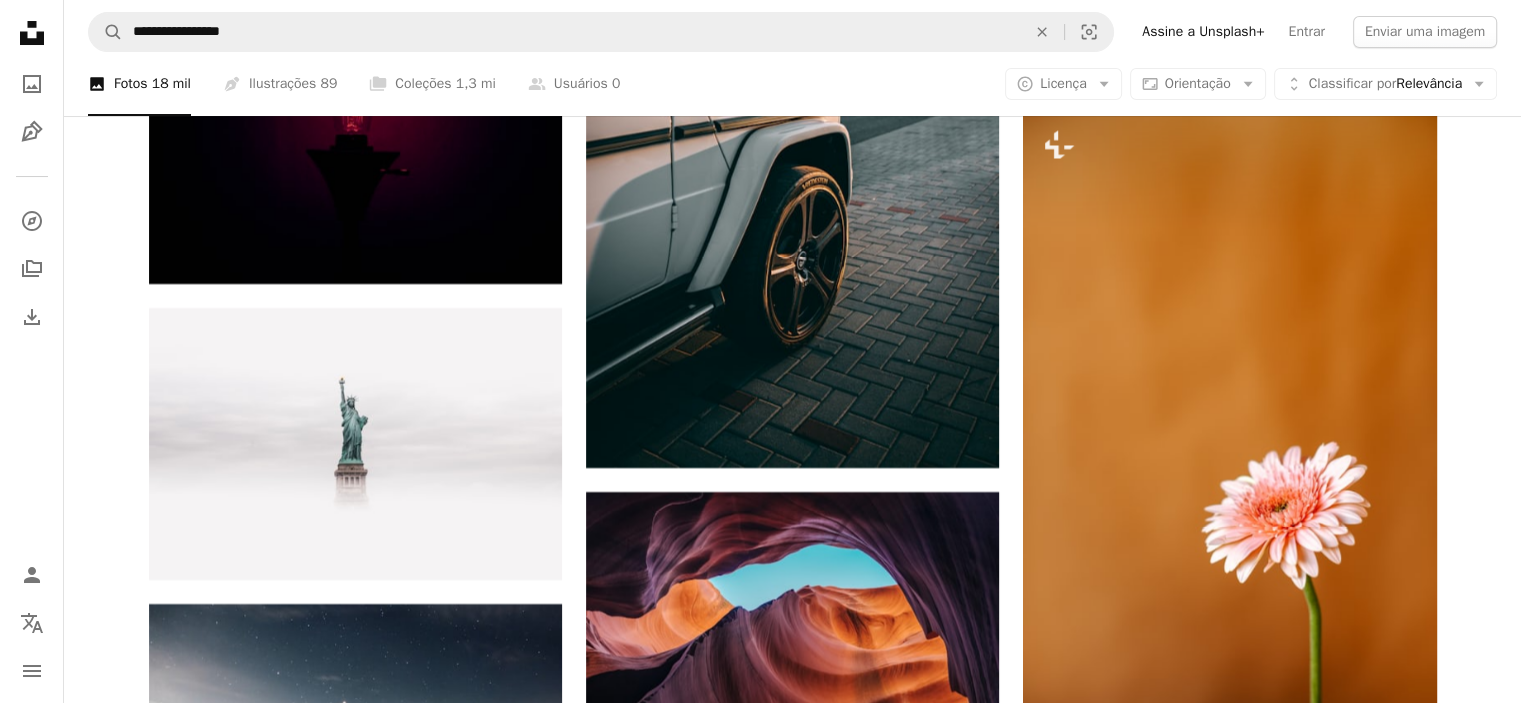 click at bounding box center [355, 1041] 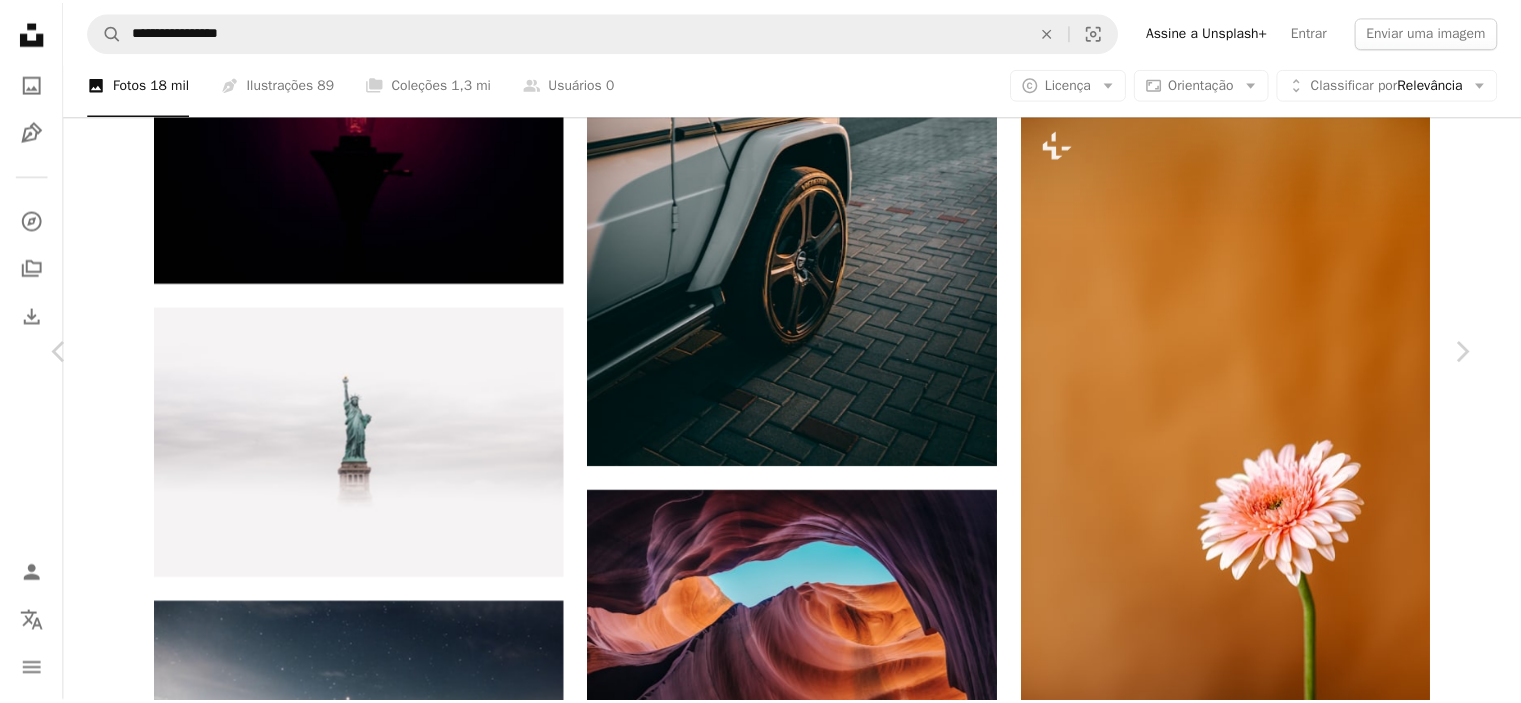 scroll, scrollTop: 1100, scrollLeft: 0, axis: vertical 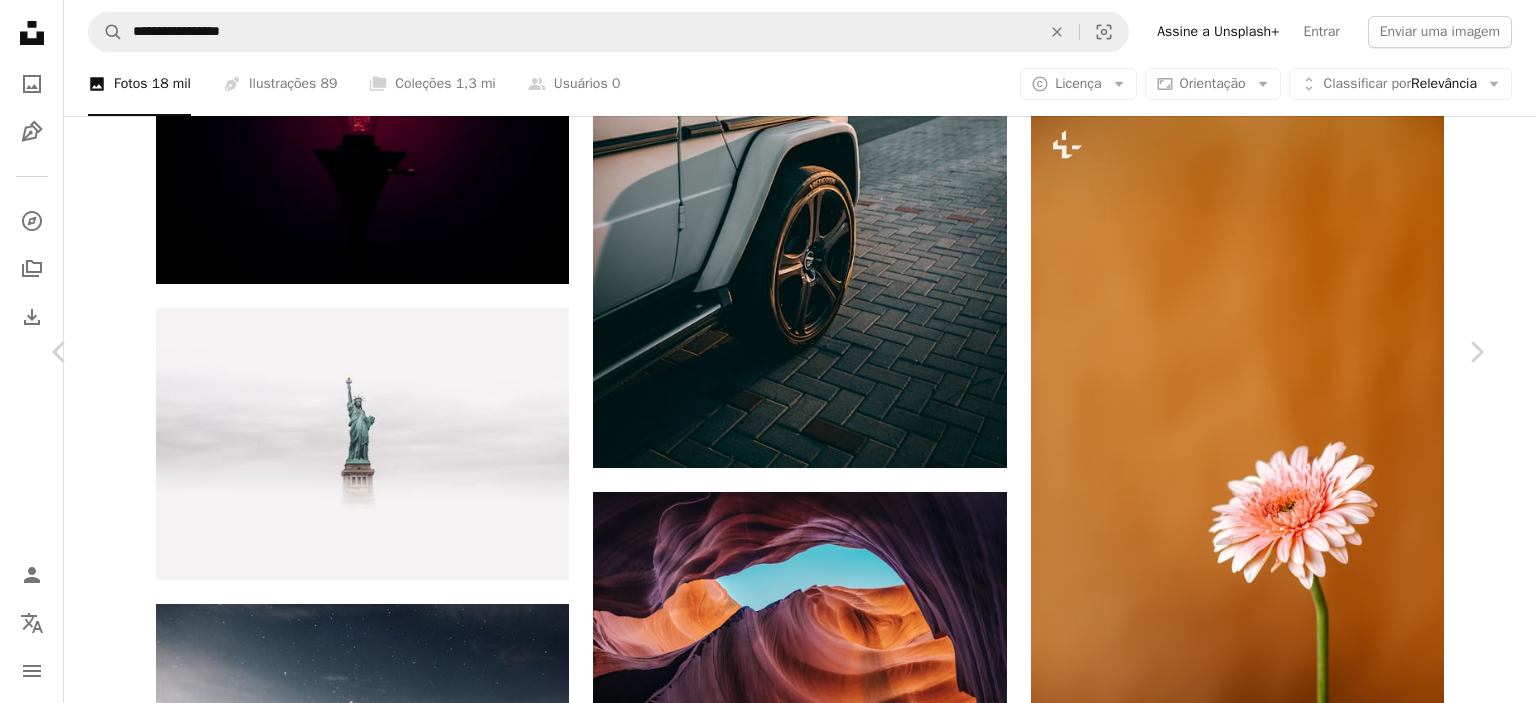 click on "An X shape" at bounding box center [20, 20] 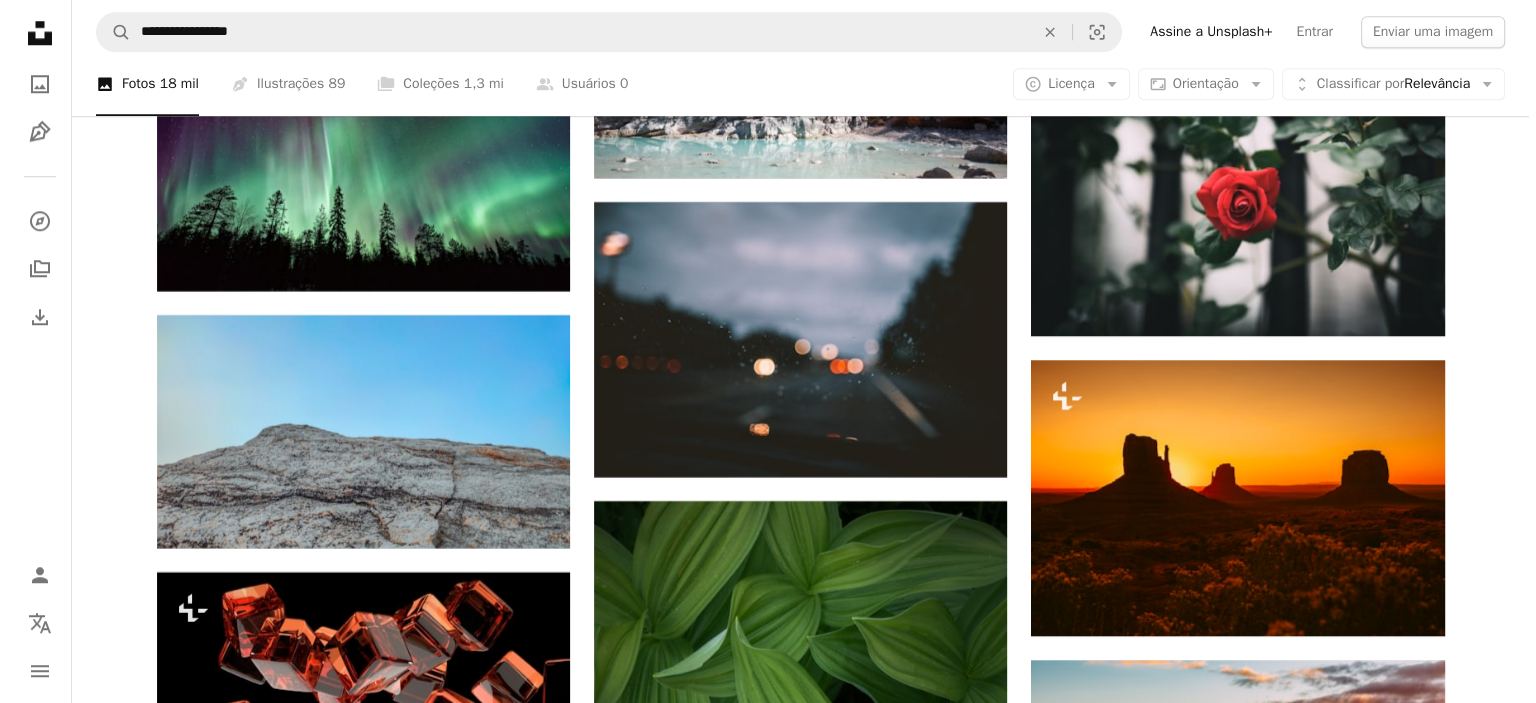 scroll, scrollTop: 9423, scrollLeft: 0, axis: vertical 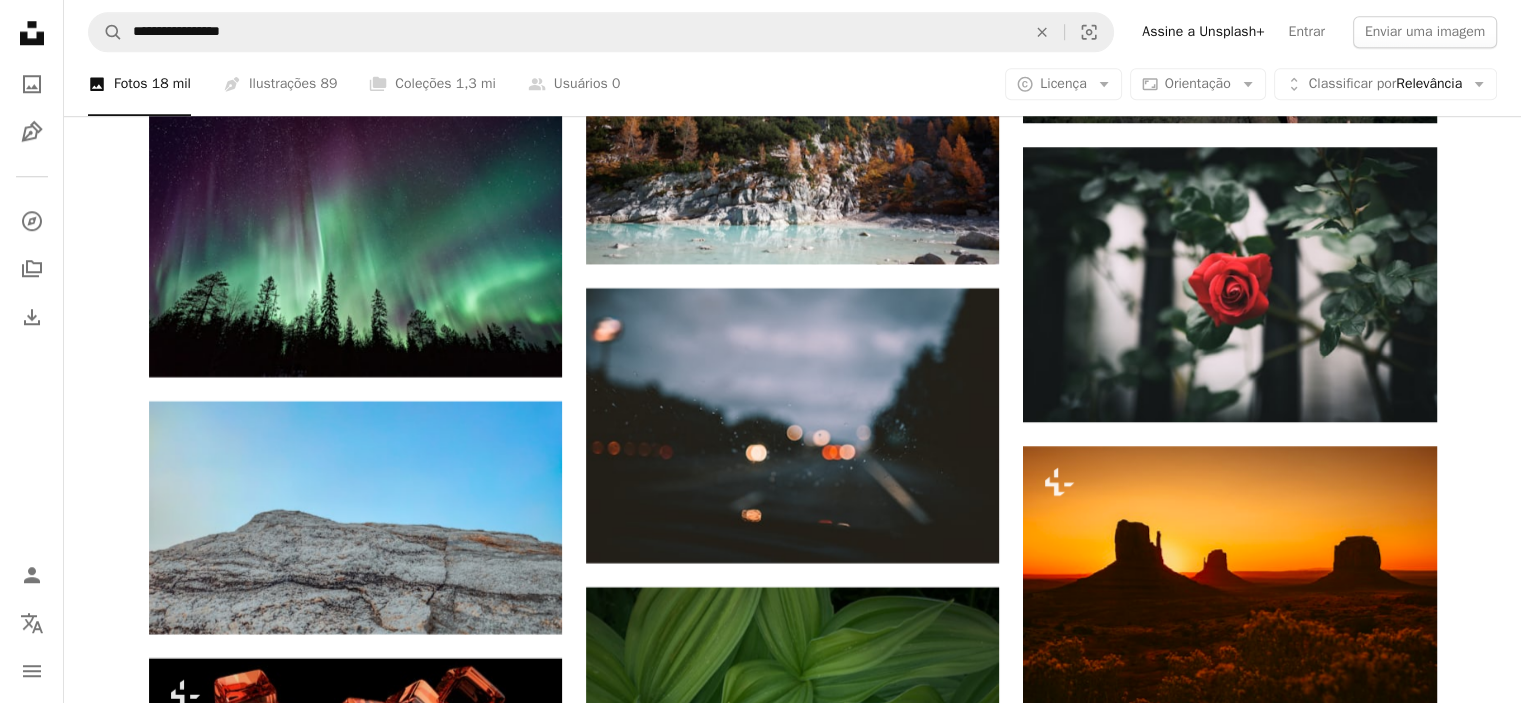 click at bounding box center [1229, 1481] 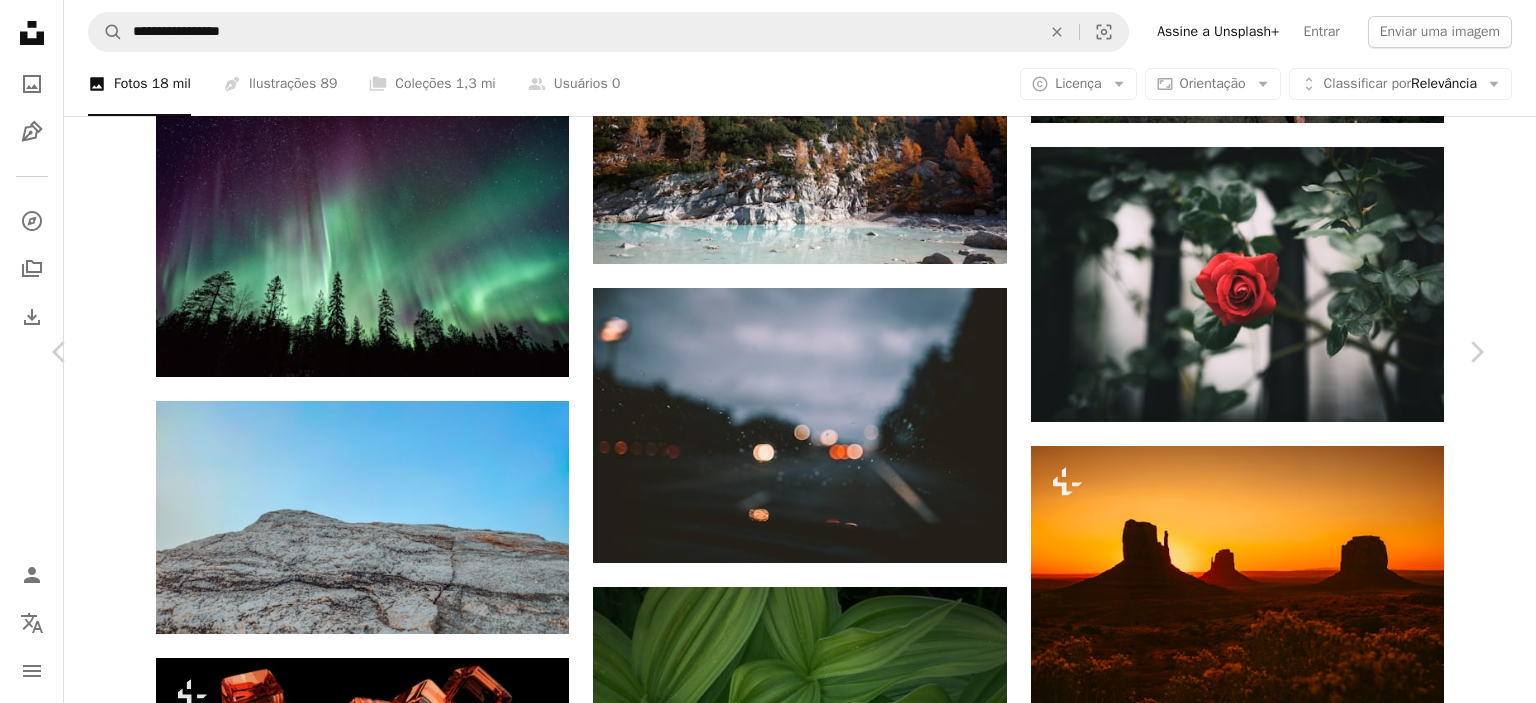click on "Baixar gratuitamente" at bounding box center (1266, 4298) 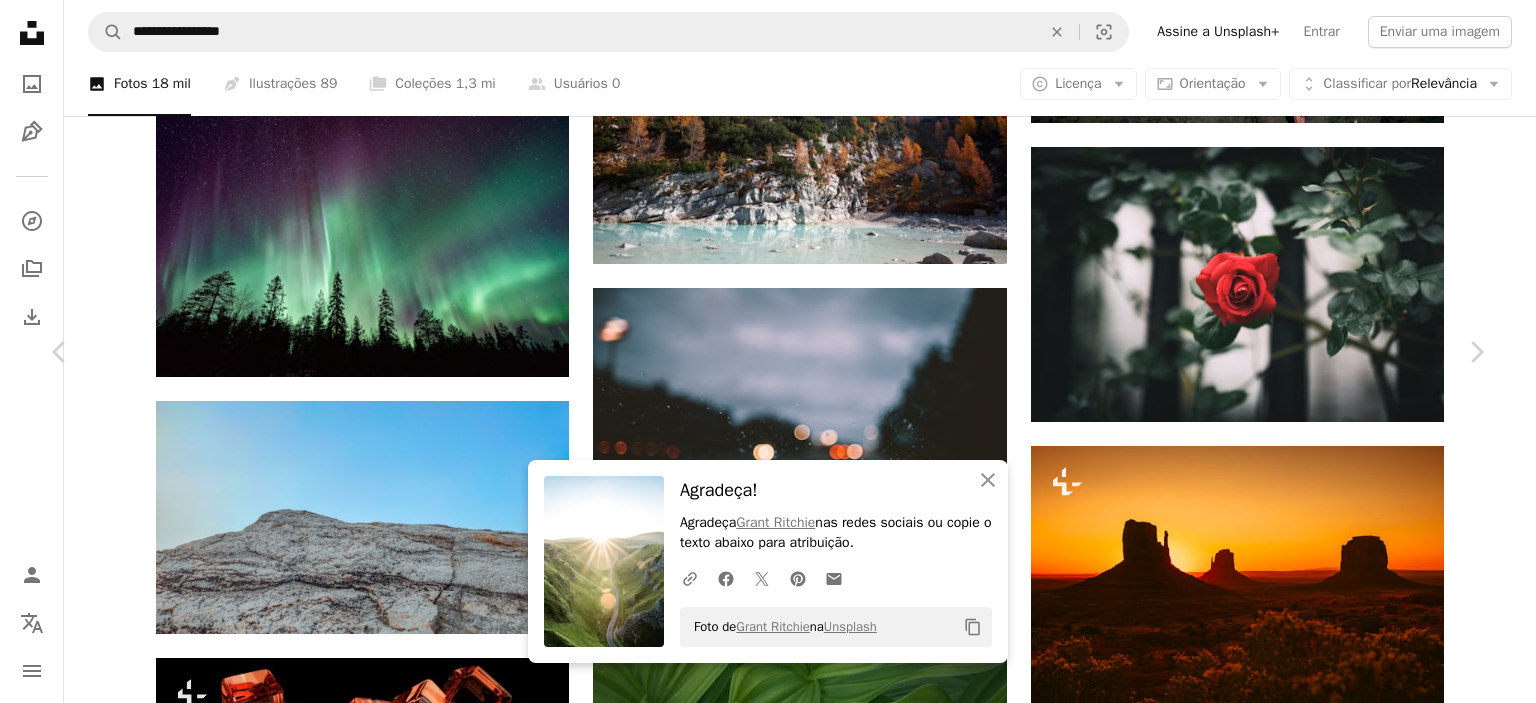 click on "Chevron down" 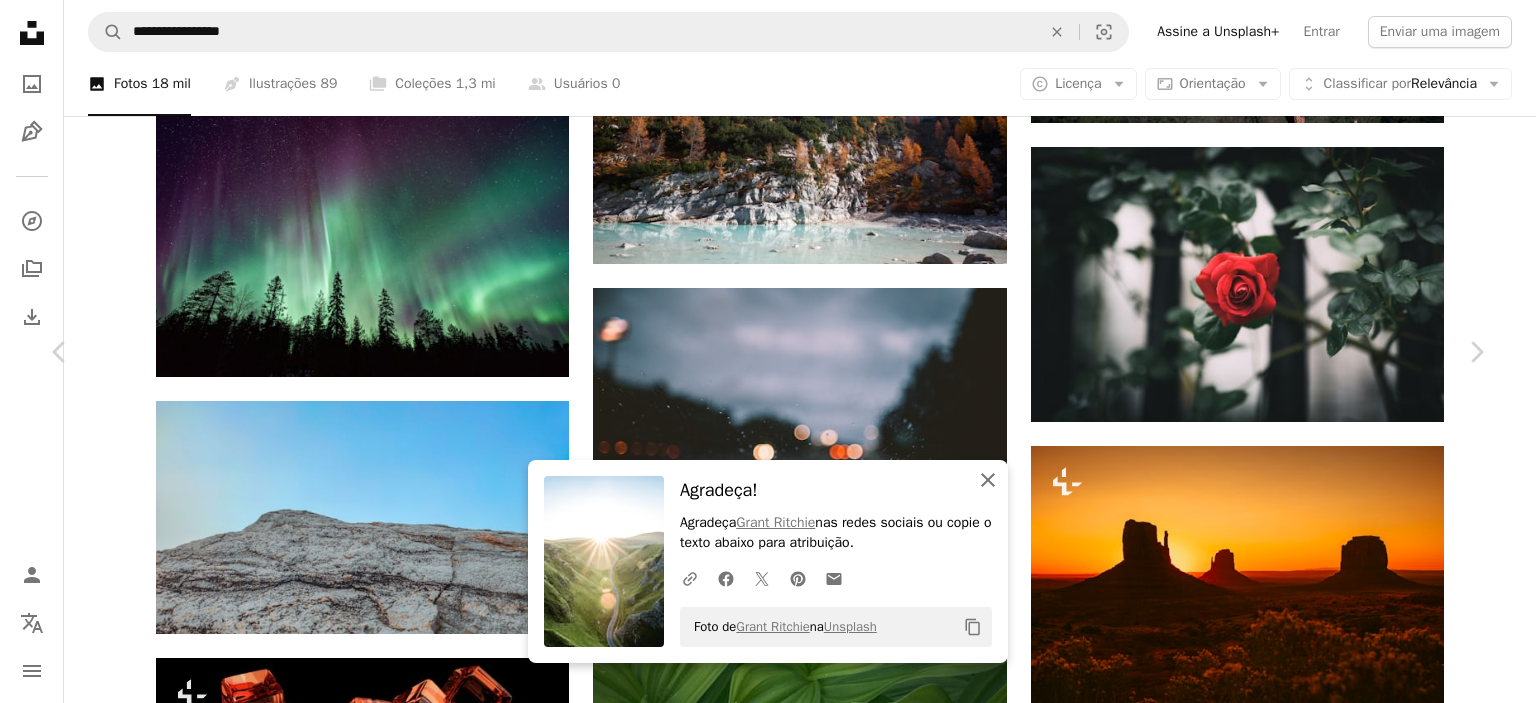 click 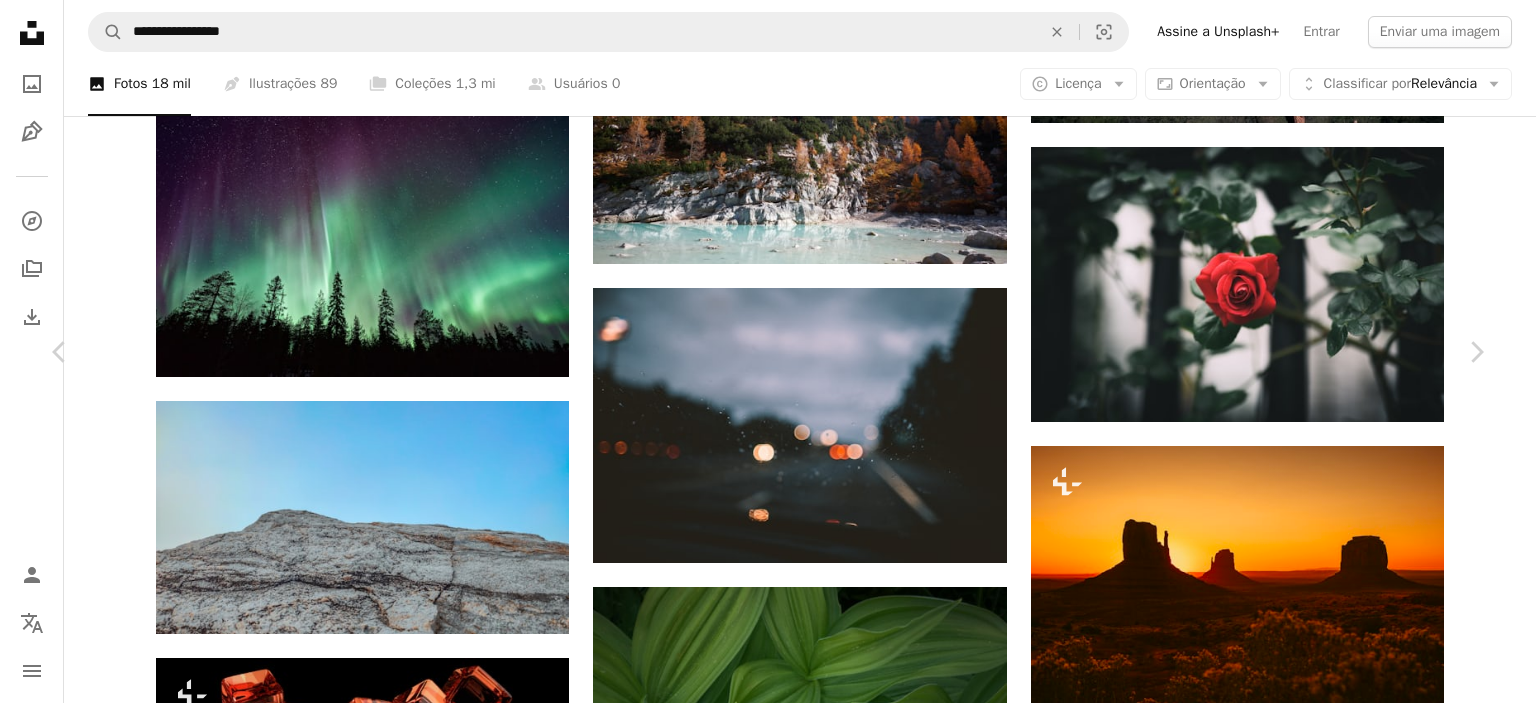 click on "Chevron down" 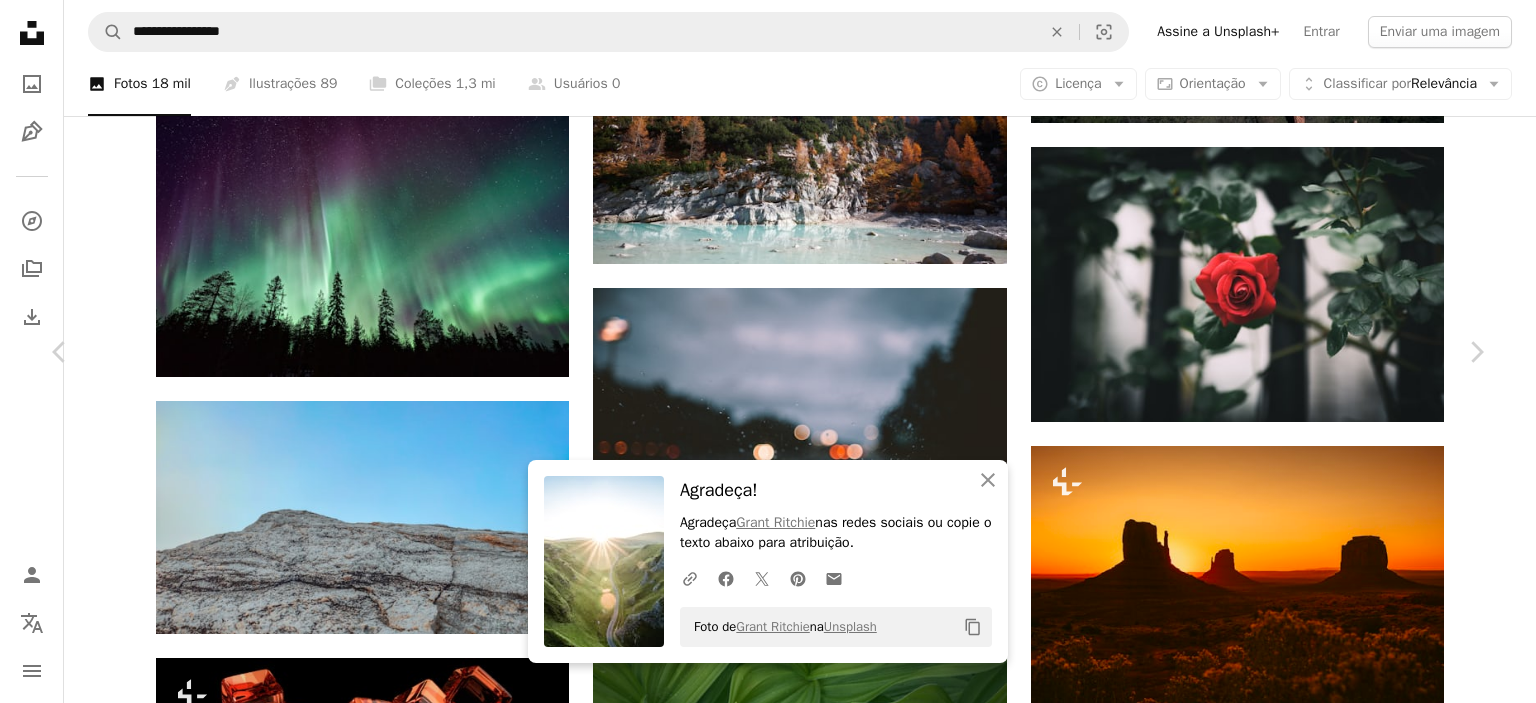 click on "Zoom in" at bounding box center (760, 4629) 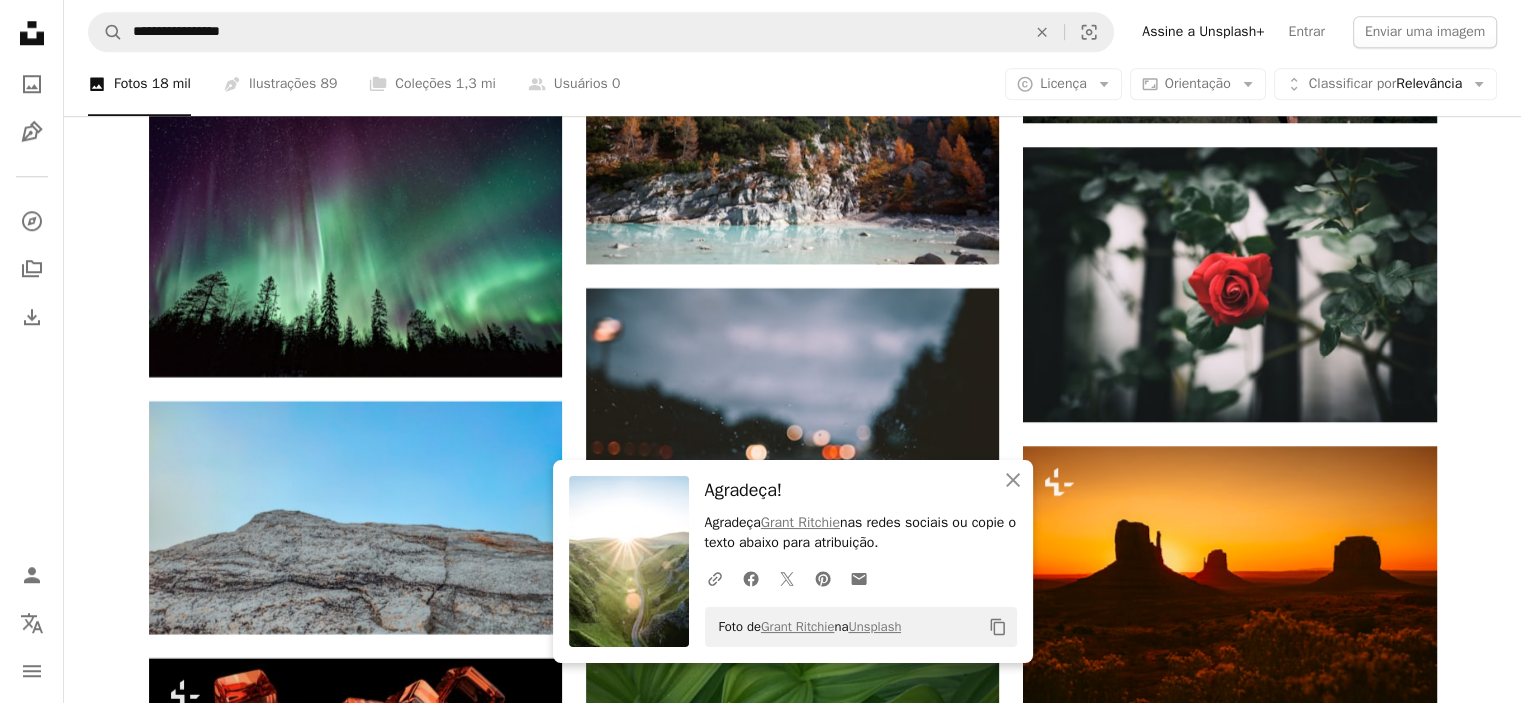 click at bounding box center (1229, 1481) 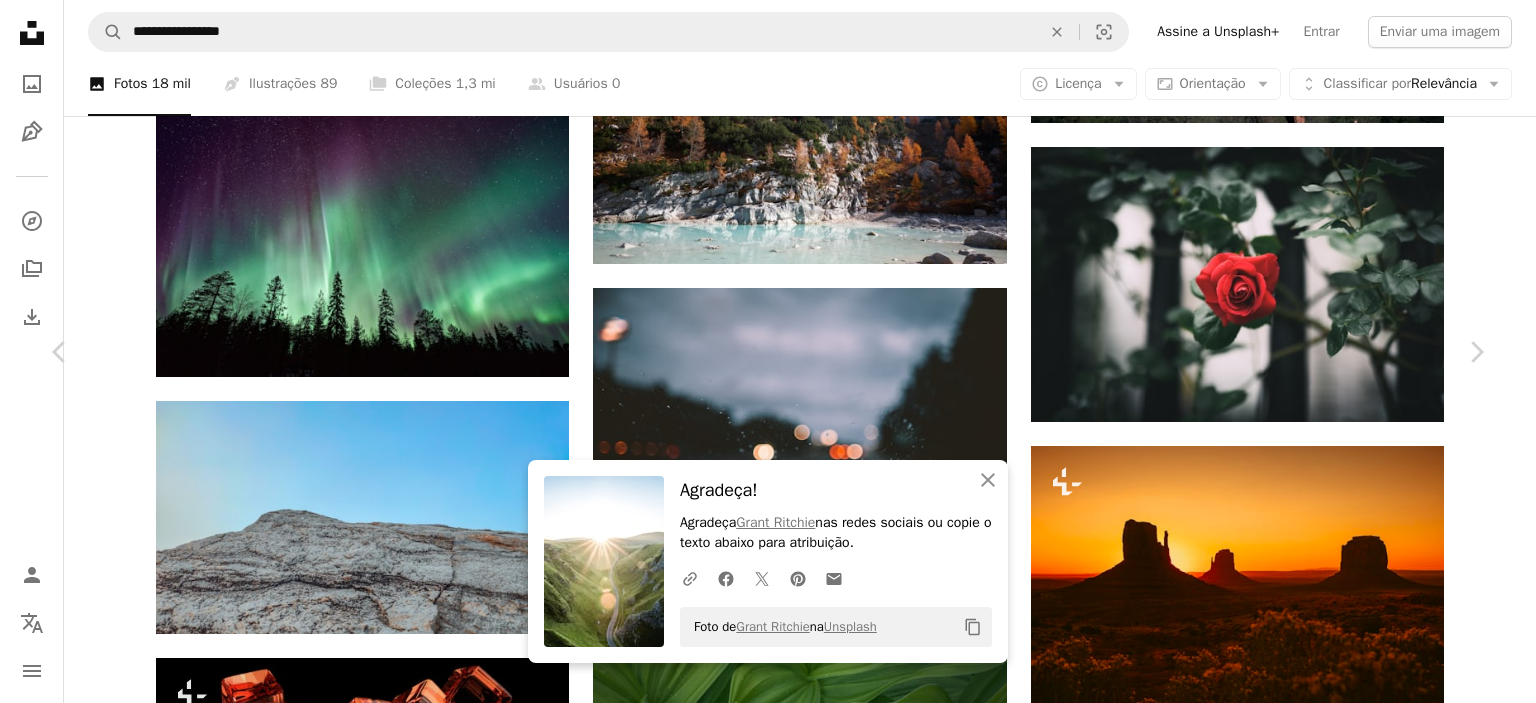 scroll, scrollTop: 800, scrollLeft: 0, axis: vertical 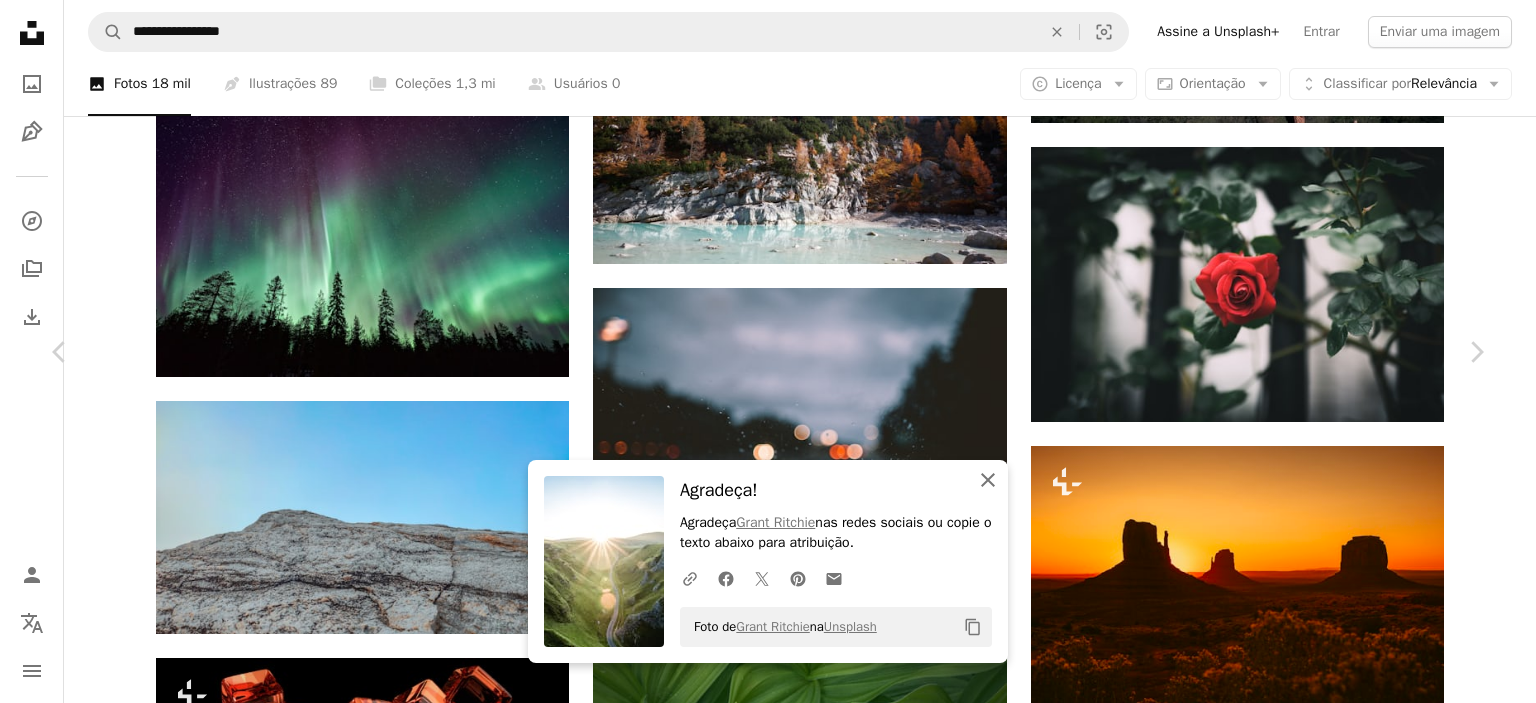 click on "An X shape" 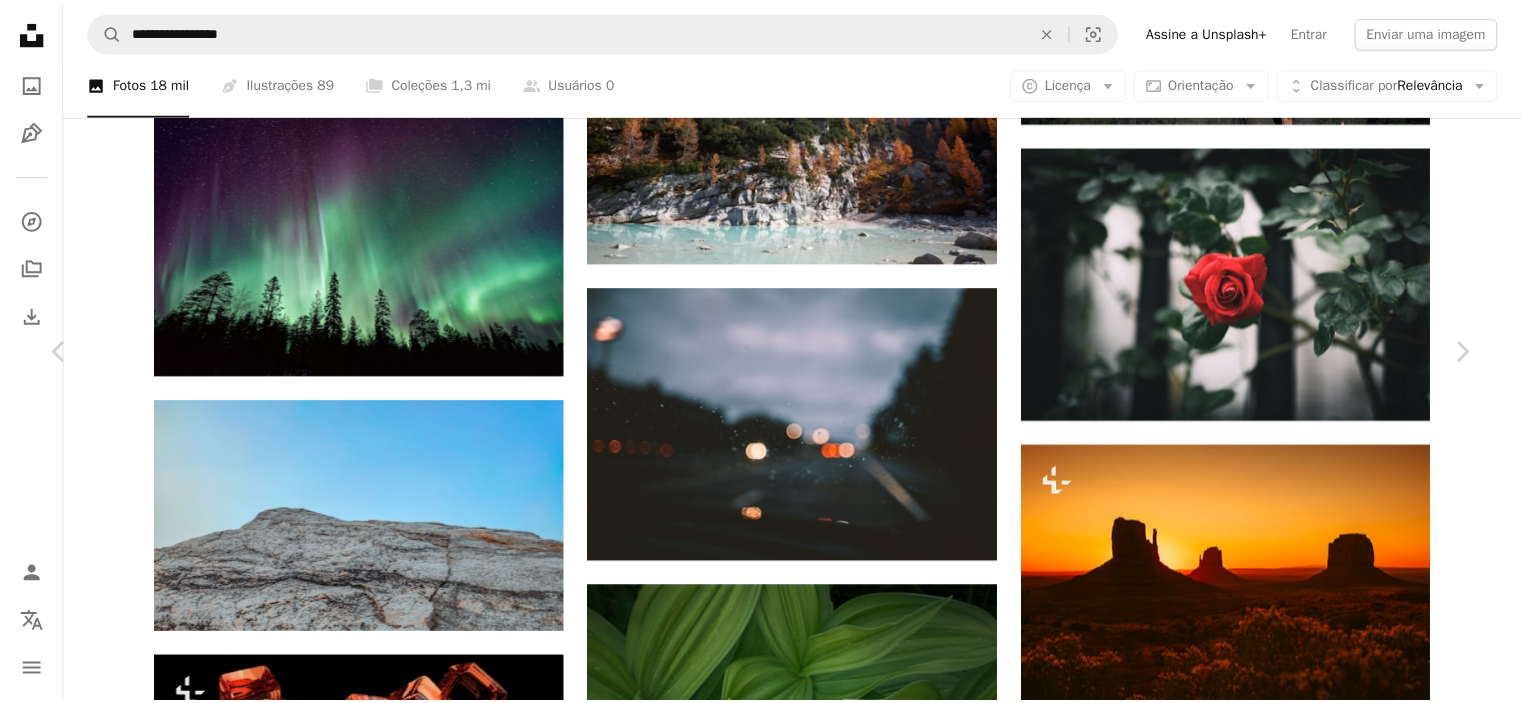 scroll, scrollTop: 0, scrollLeft: 0, axis: both 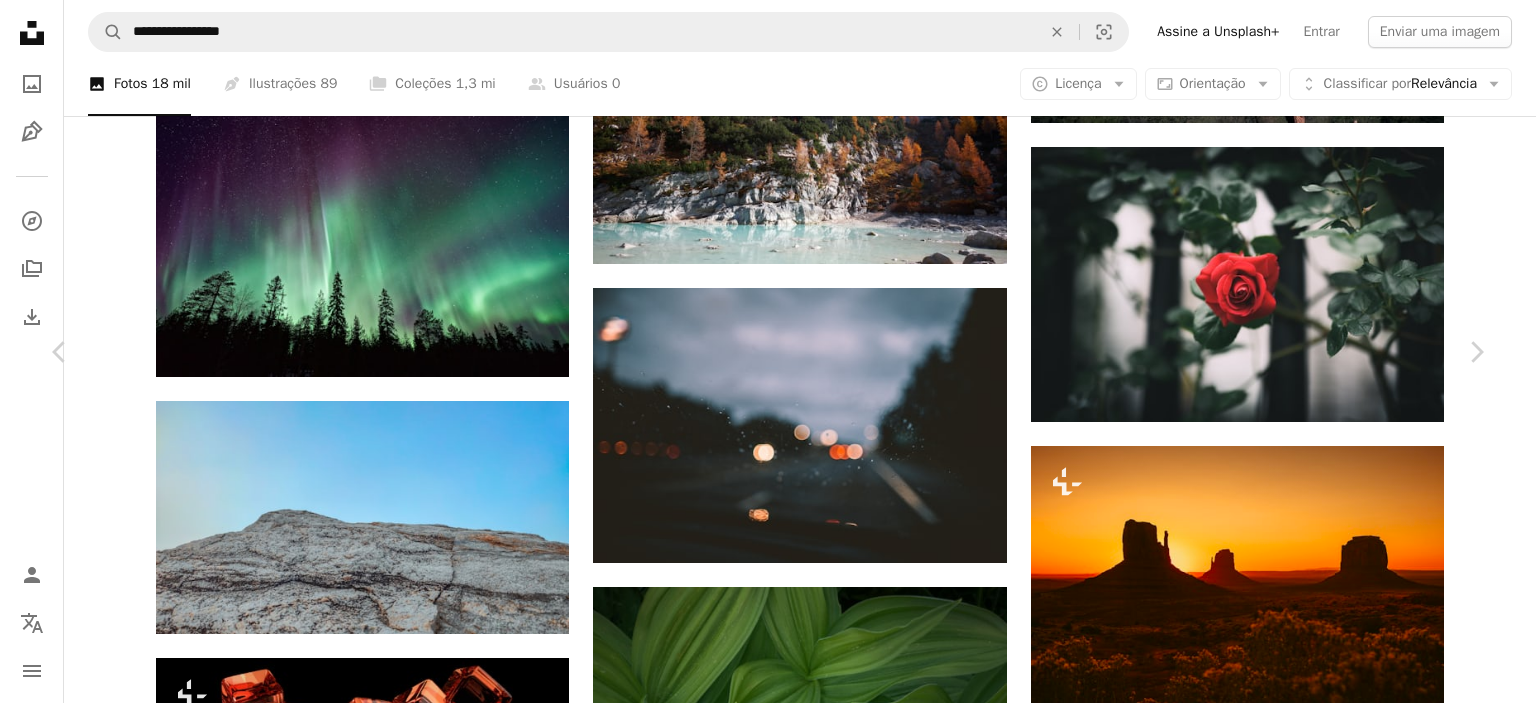 click on "An X shape" at bounding box center (20, 20) 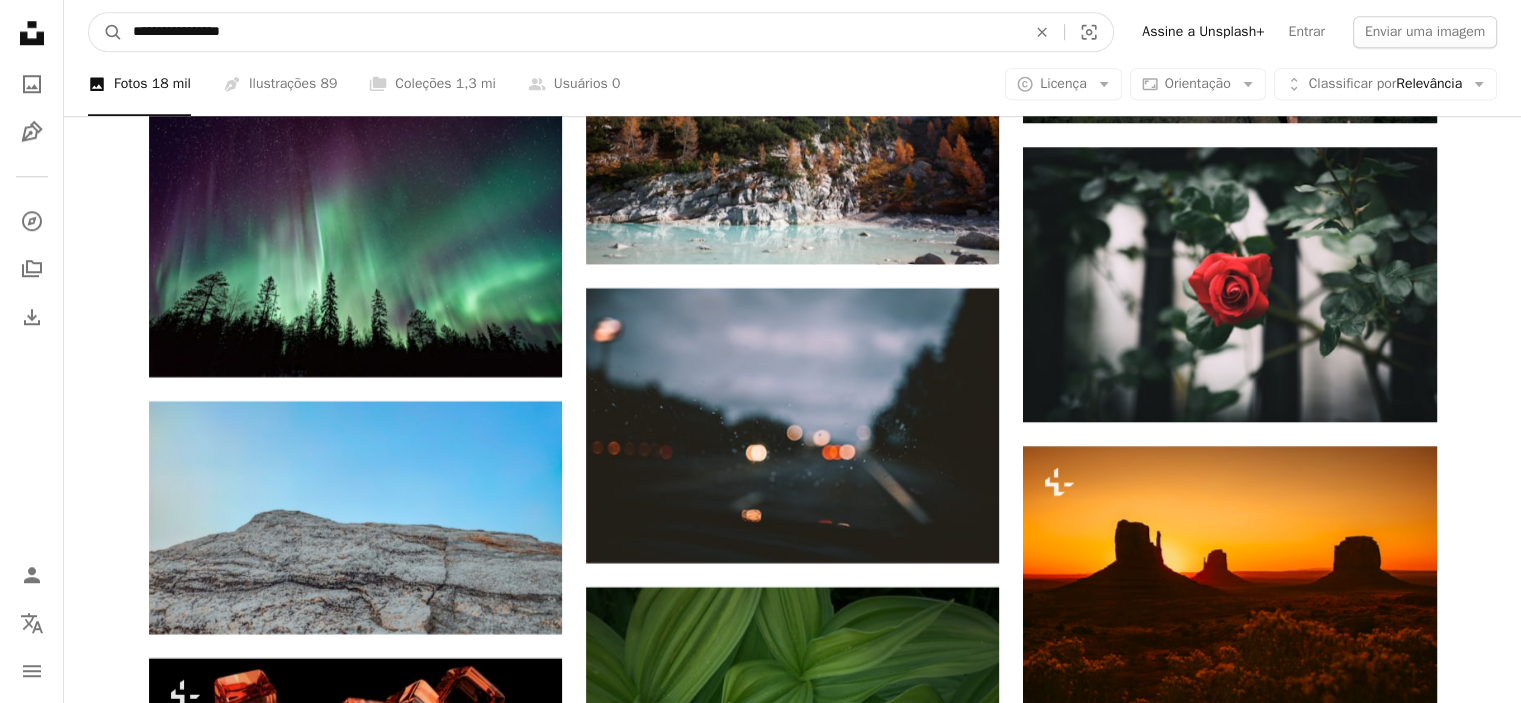 click on "**********" at bounding box center [571, 32] 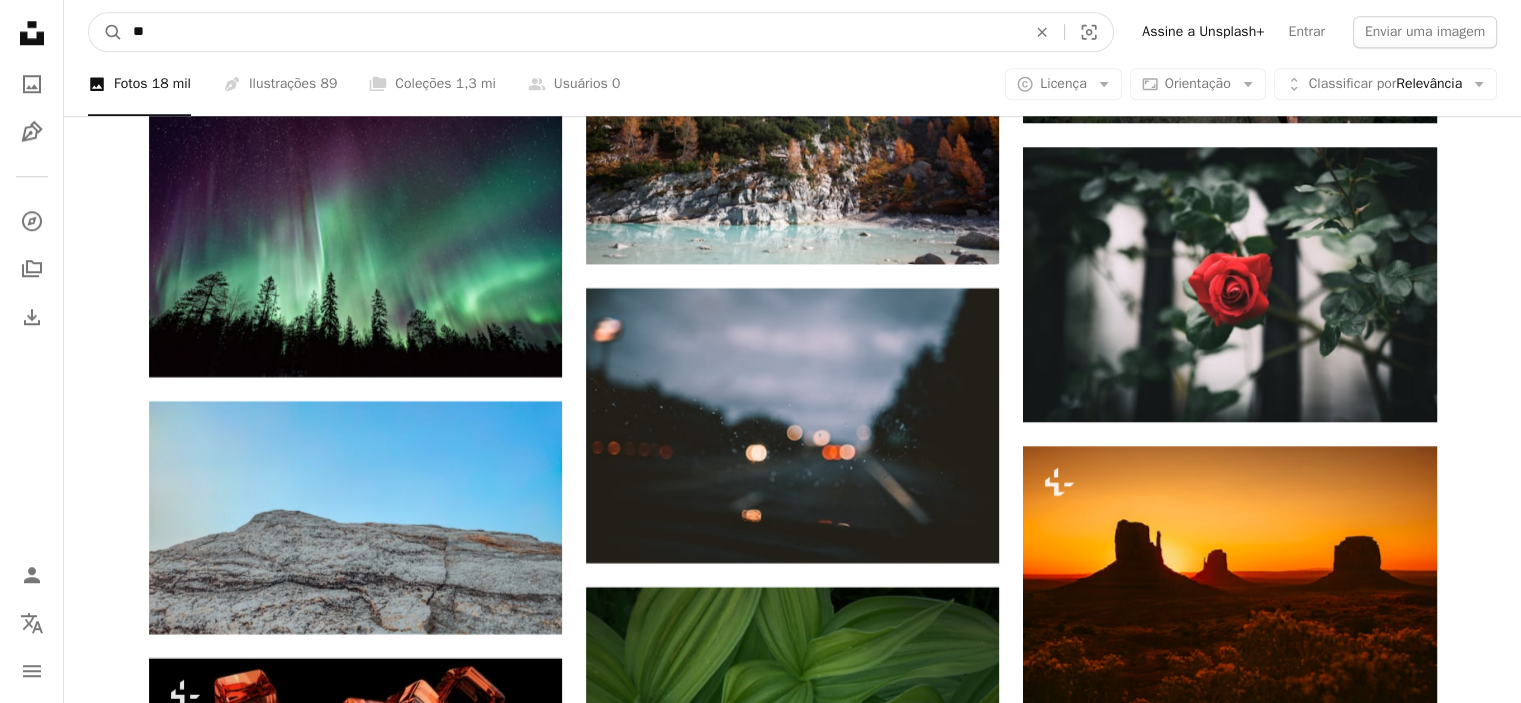 type on "*" 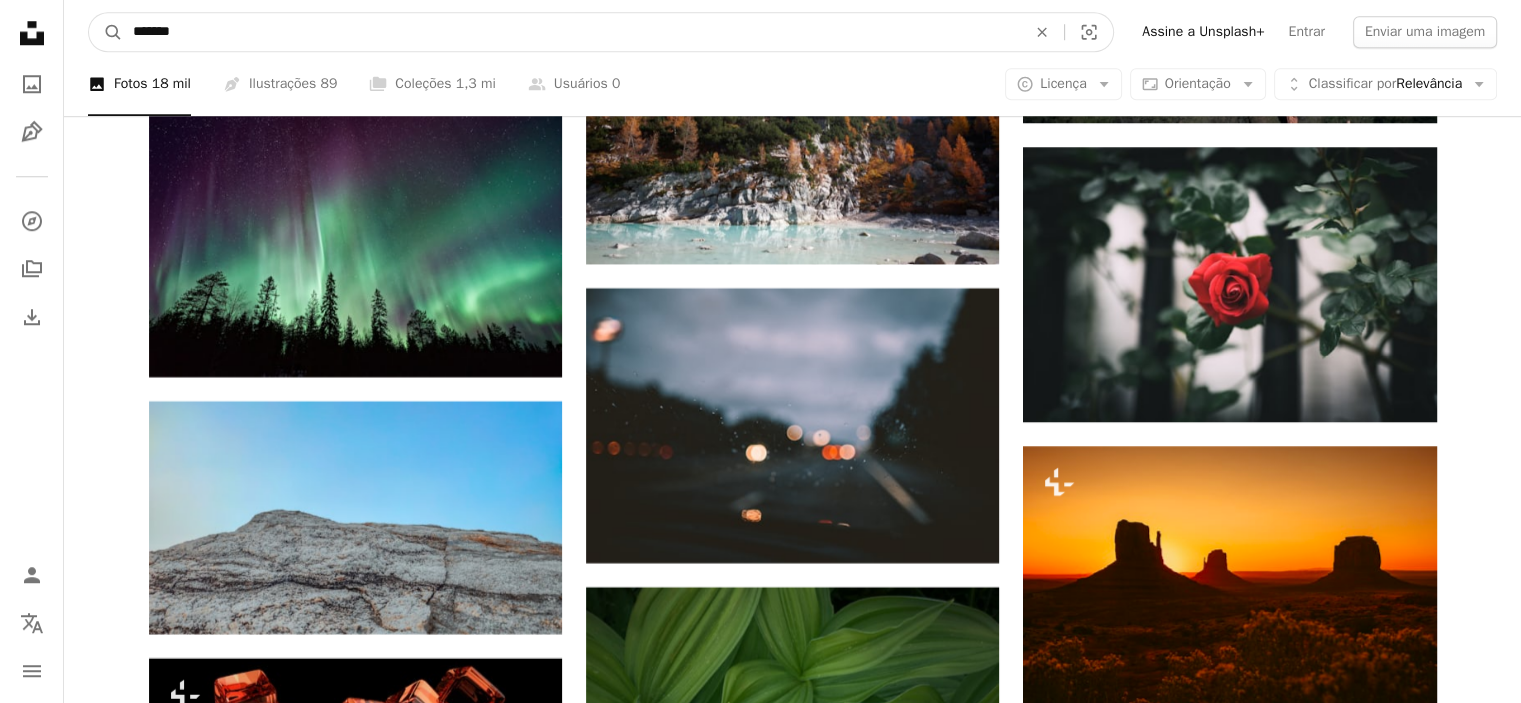 type on "********" 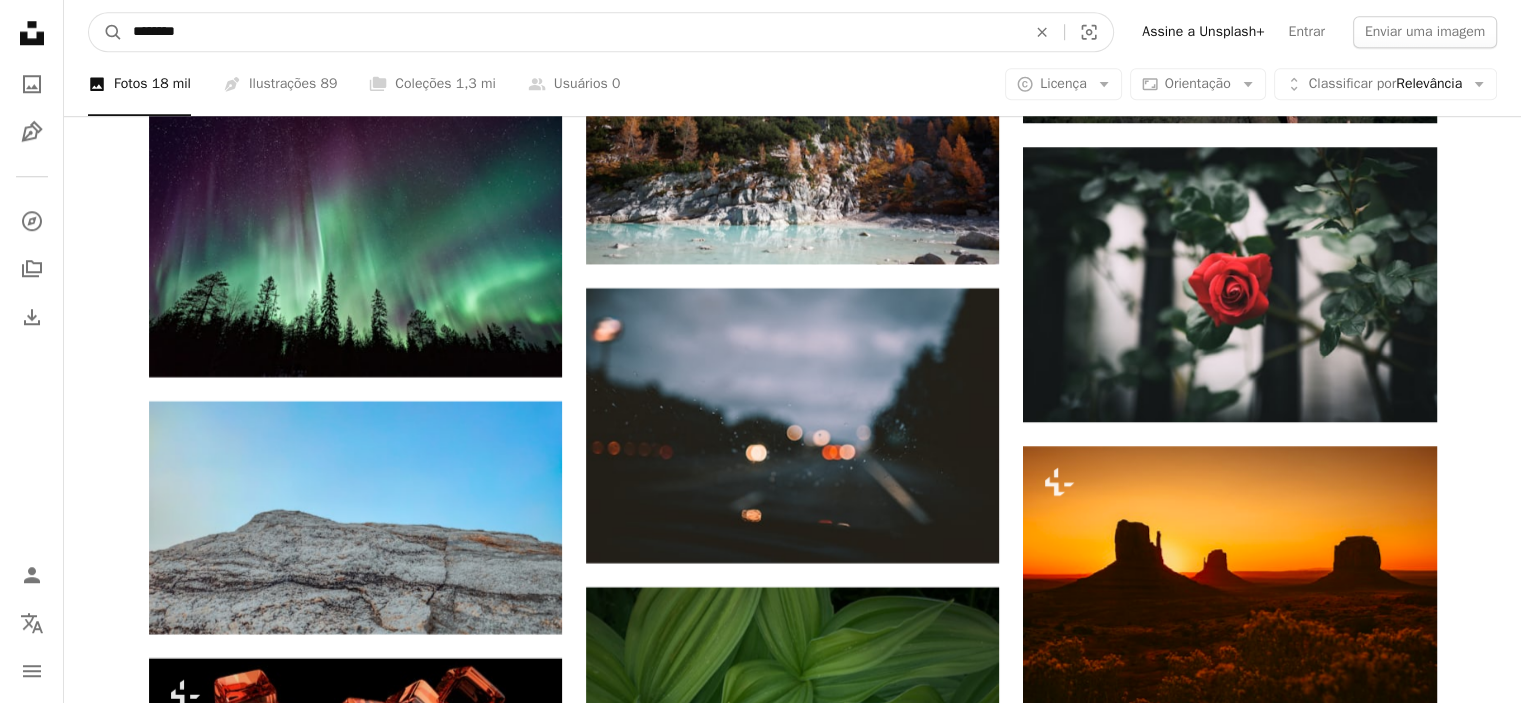 click on "A magnifying glass" at bounding box center (106, 32) 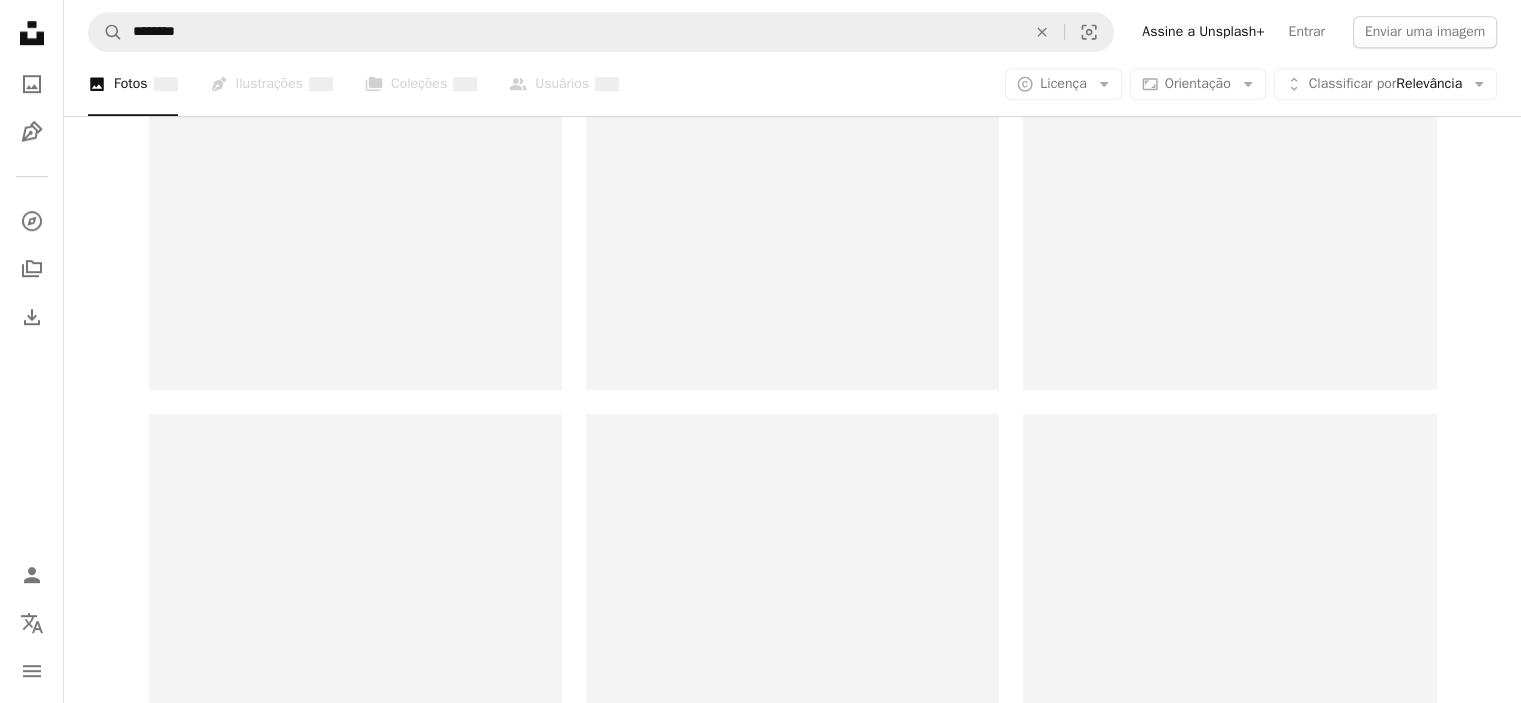scroll, scrollTop: 0, scrollLeft: 0, axis: both 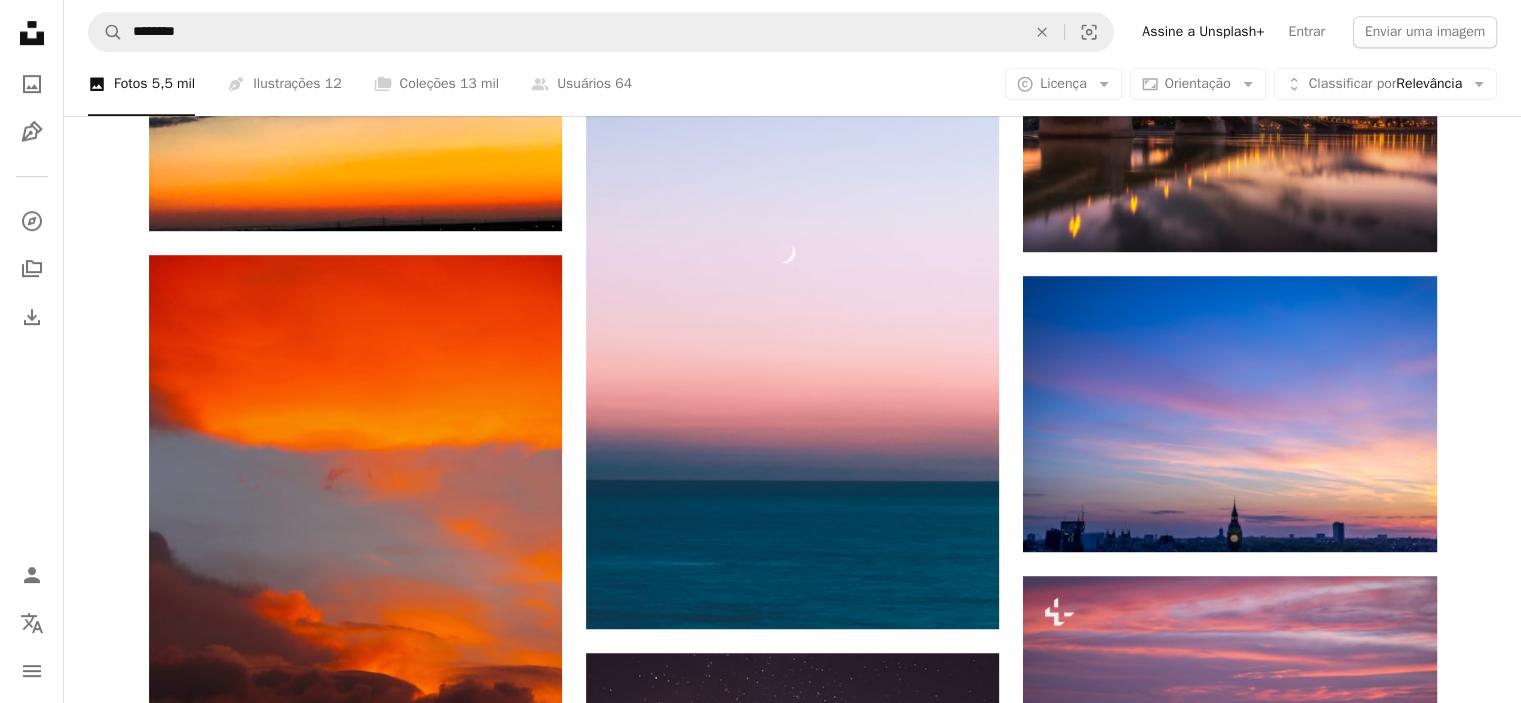 click at bounding box center [1229, 1012] 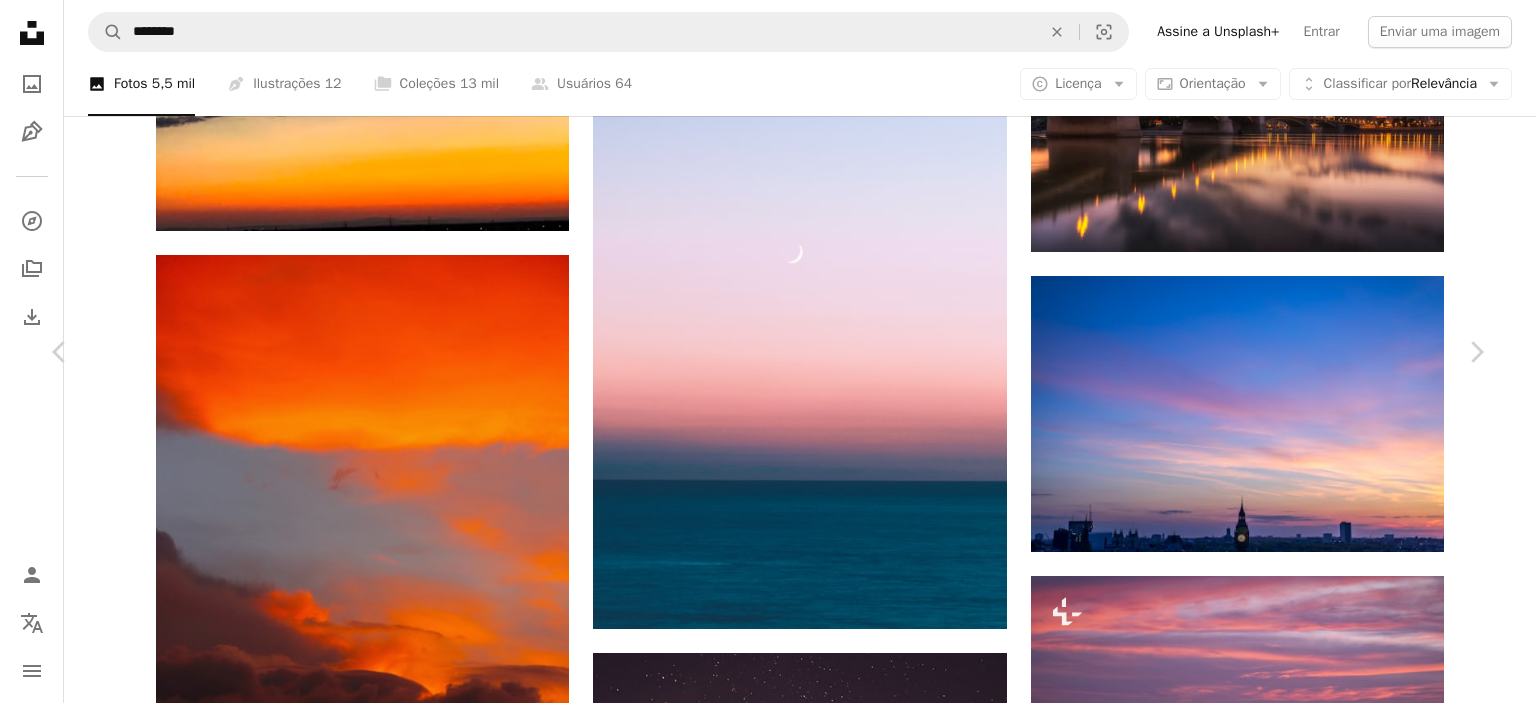 click on "Chevron down" 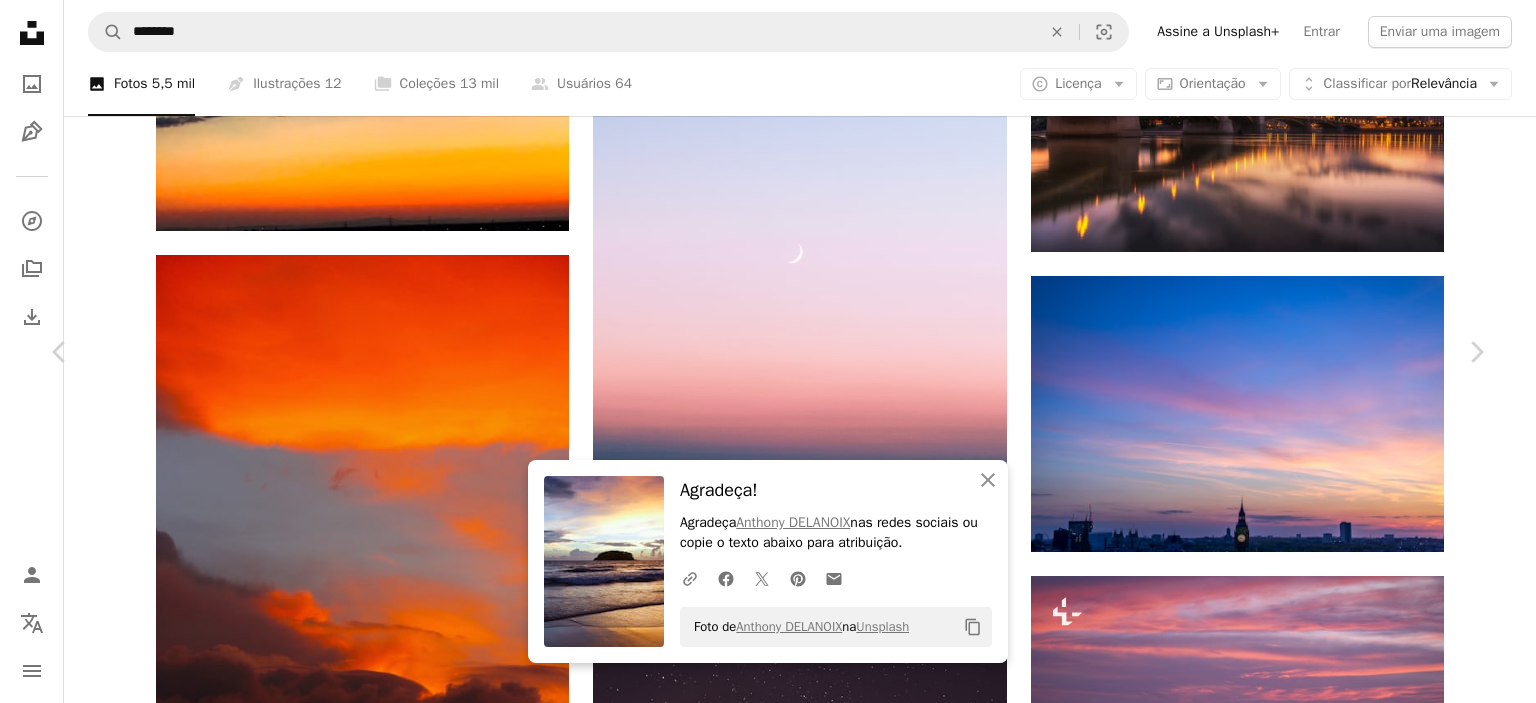 click on "Zoom in" at bounding box center (760, 4093) 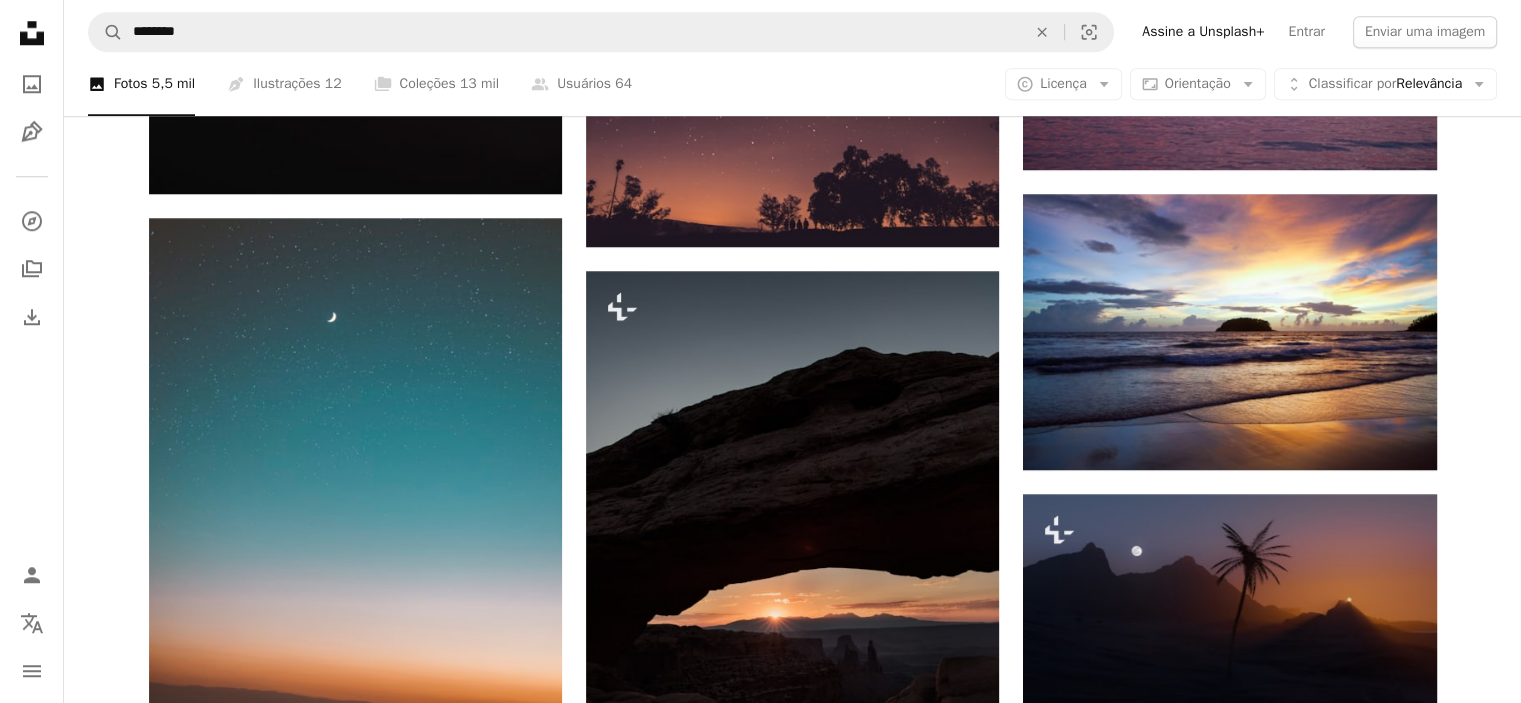 scroll, scrollTop: 1869, scrollLeft: 0, axis: vertical 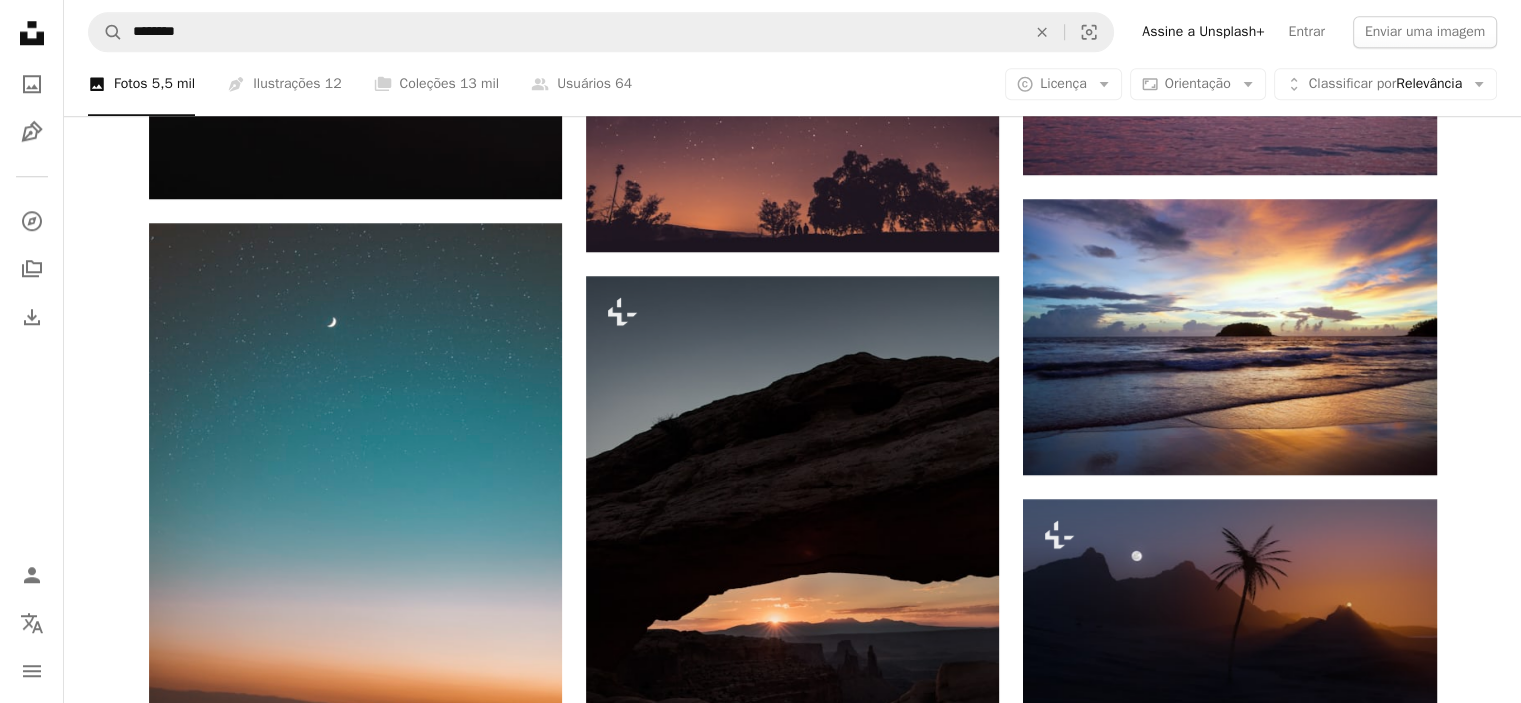 drag, startPoint x: 1514, startPoint y: 405, endPoint x: 1515, endPoint y: 390, distance: 15.033297 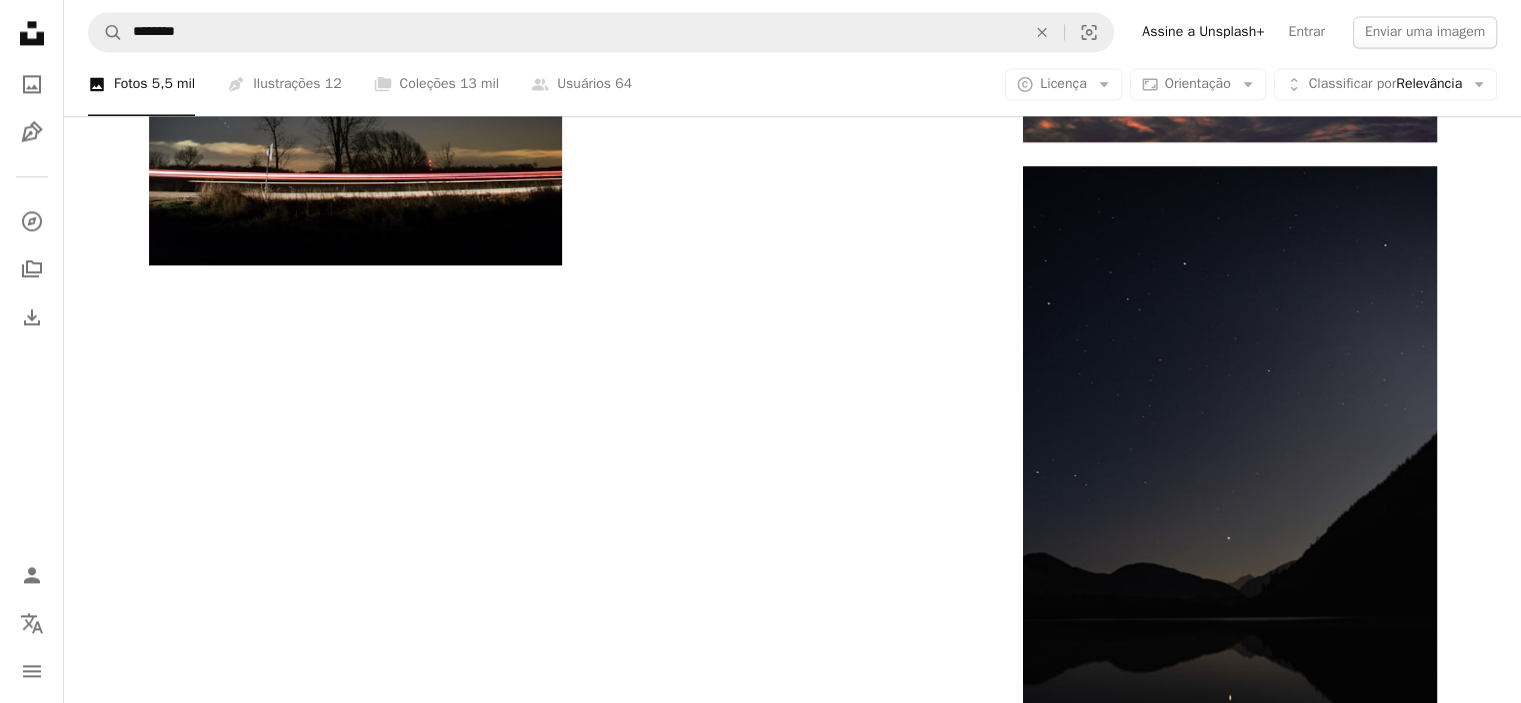 scroll, scrollTop: 3142, scrollLeft: 0, axis: vertical 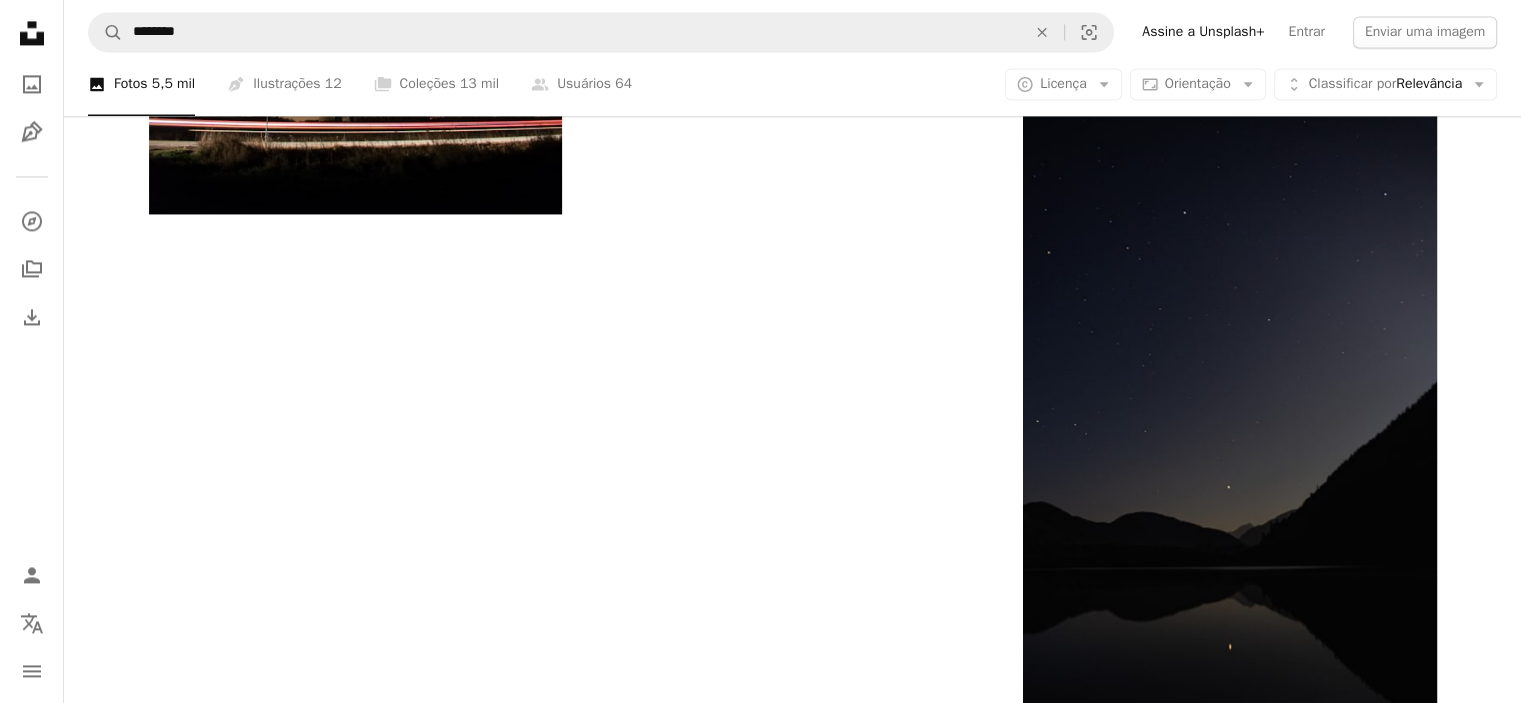 click on "Carregar mais" at bounding box center (793, 1503) 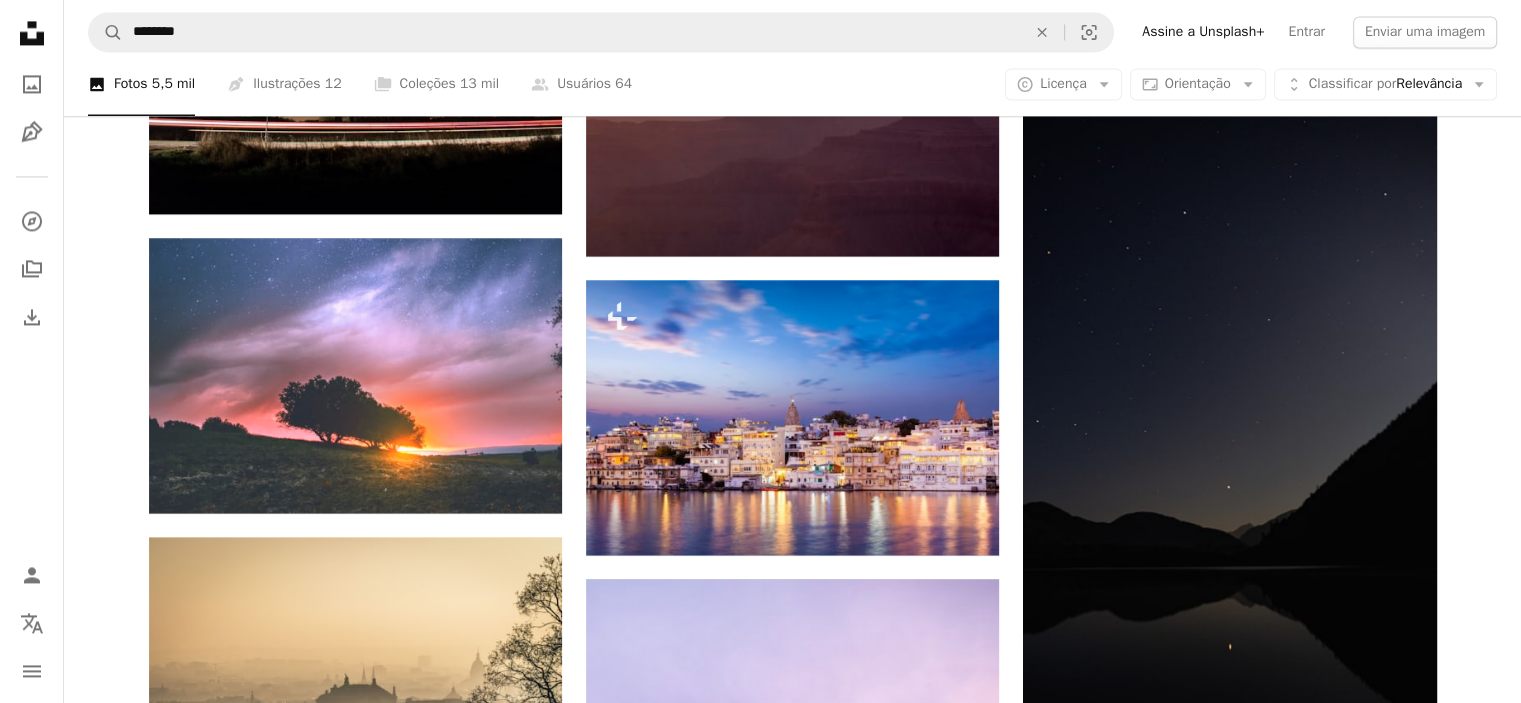 drag, startPoint x: 1518, startPoint y: 277, endPoint x: 1528, endPoint y: 336, distance: 59.841457 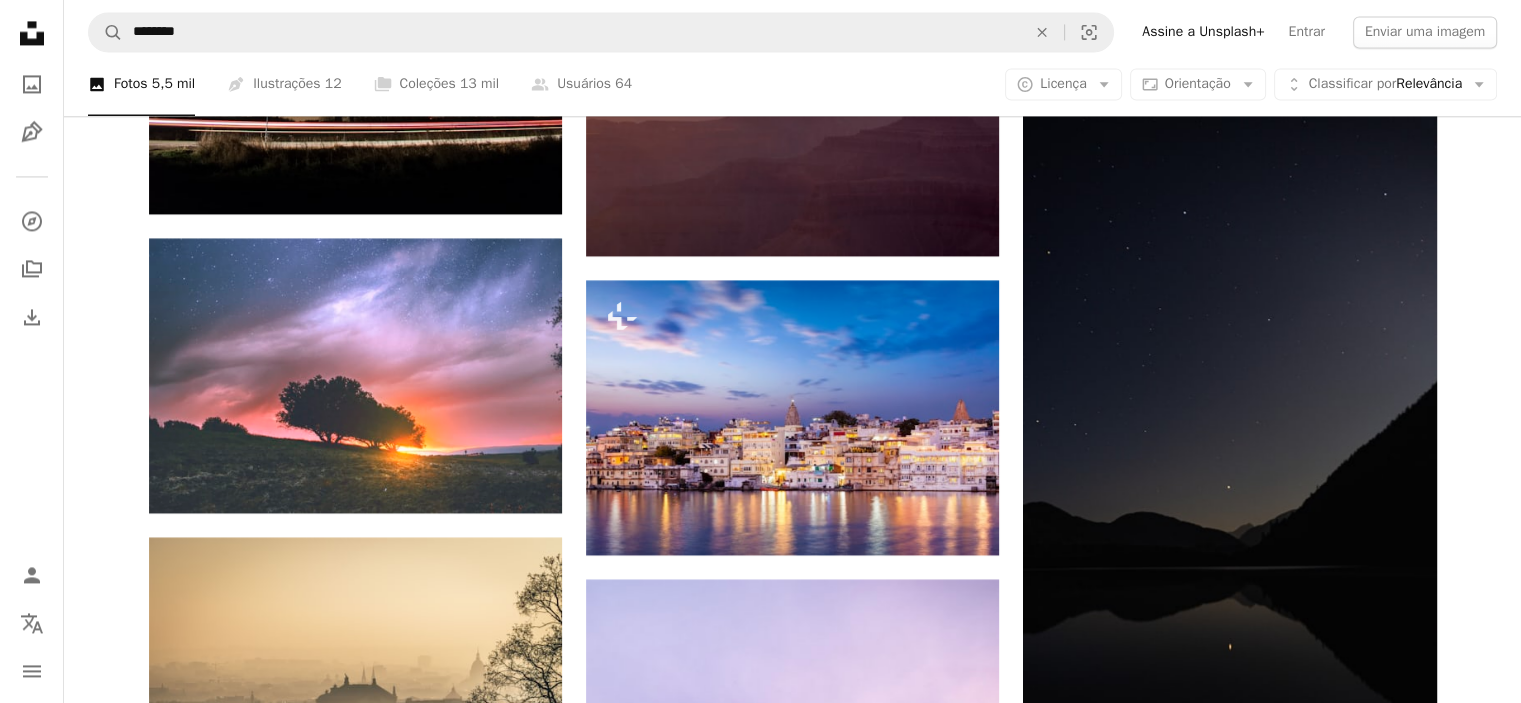 click on "A heart A plus sign [FIRST] [LAST] Para  Unsplash+ A lock   Baixar A heart A plus sign [FIRST] [LAST] Arrow pointing down A heart A plus sign [FIRST] [LAST] Arrow pointing down A heart A plus sign [FIRST] [LAST] Disponível para contratação A checkmark inside of a circle Arrow pointing down A heart A plus sign [FIRST] [LAST] Disponível para contratação A checkmark inside of a circle Arrow pointing down A heart A plus sign [FIRST] [LAST] Arrow pointing down Plus sign for Unsplash+ A heart A plus sign [FIRST] [LAST] Para  Unsplash+ A lock   Baixar A heart A plus sign [FIRST] [LAST] Disponível para contratação A checkmark inside of a circle Arrow pointing down A heart A plus sign [FIRST] [LAST] Arrow pointing down Plus sign for Unsplash+ A heart A plus sign [FIRST] [LAST] Para  Unsplash+ A lock   Baixar On-brand and on budget images for your next campaign Learn More A heart A plus sign [FIRST] [LAST] Arrow pointing down A heart A heart" at bounding box center (792, 1604) 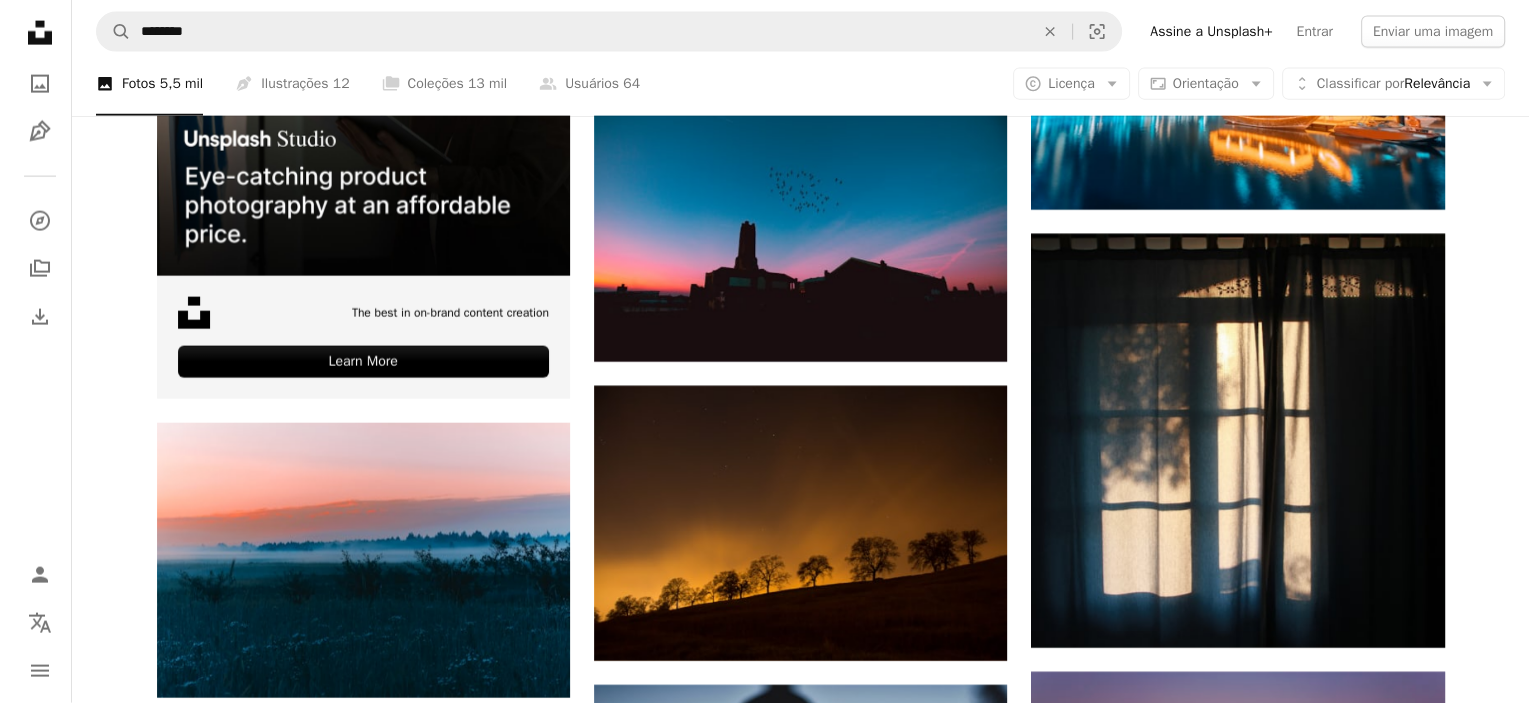 scroll, scrollTop: 4690, scrollLeft: 0, axis: vertical 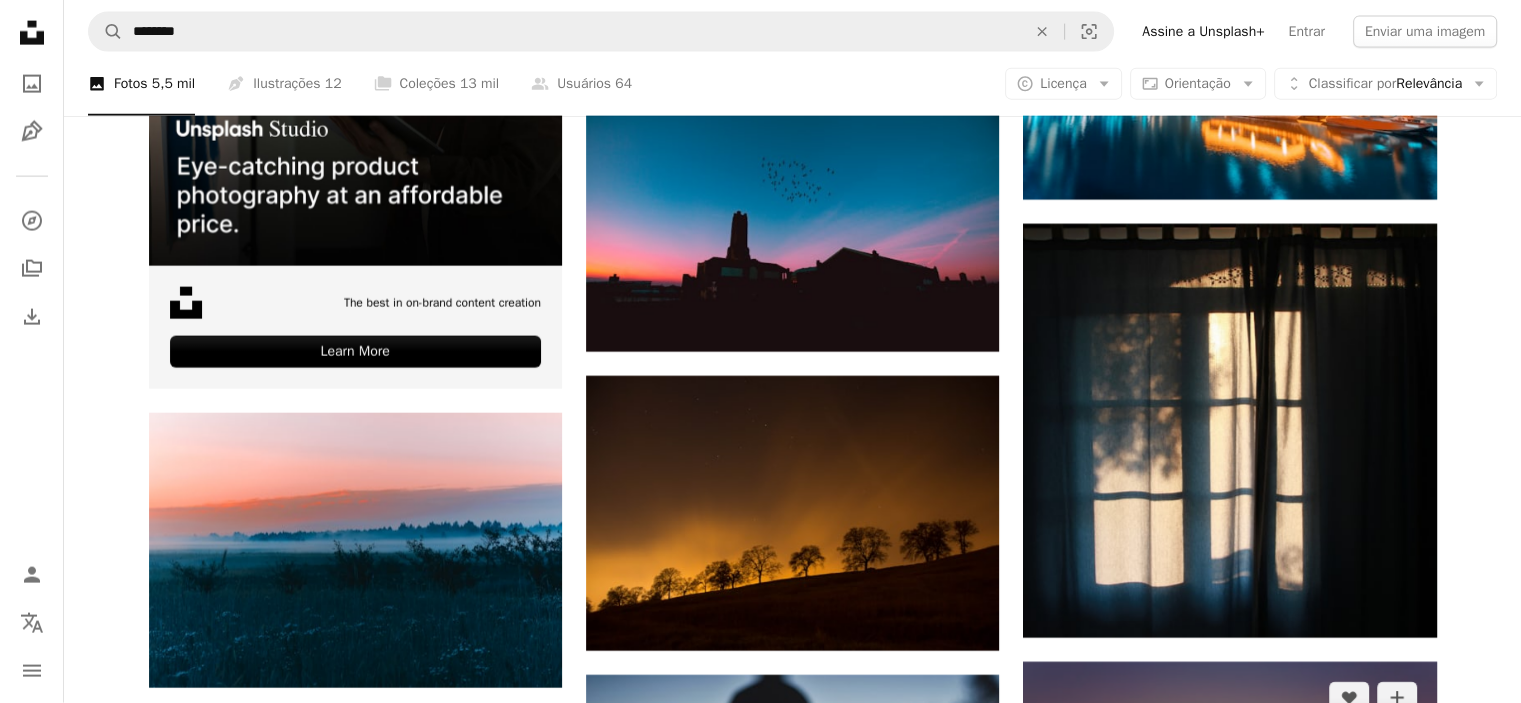 click at bounding box center (1229, 799) 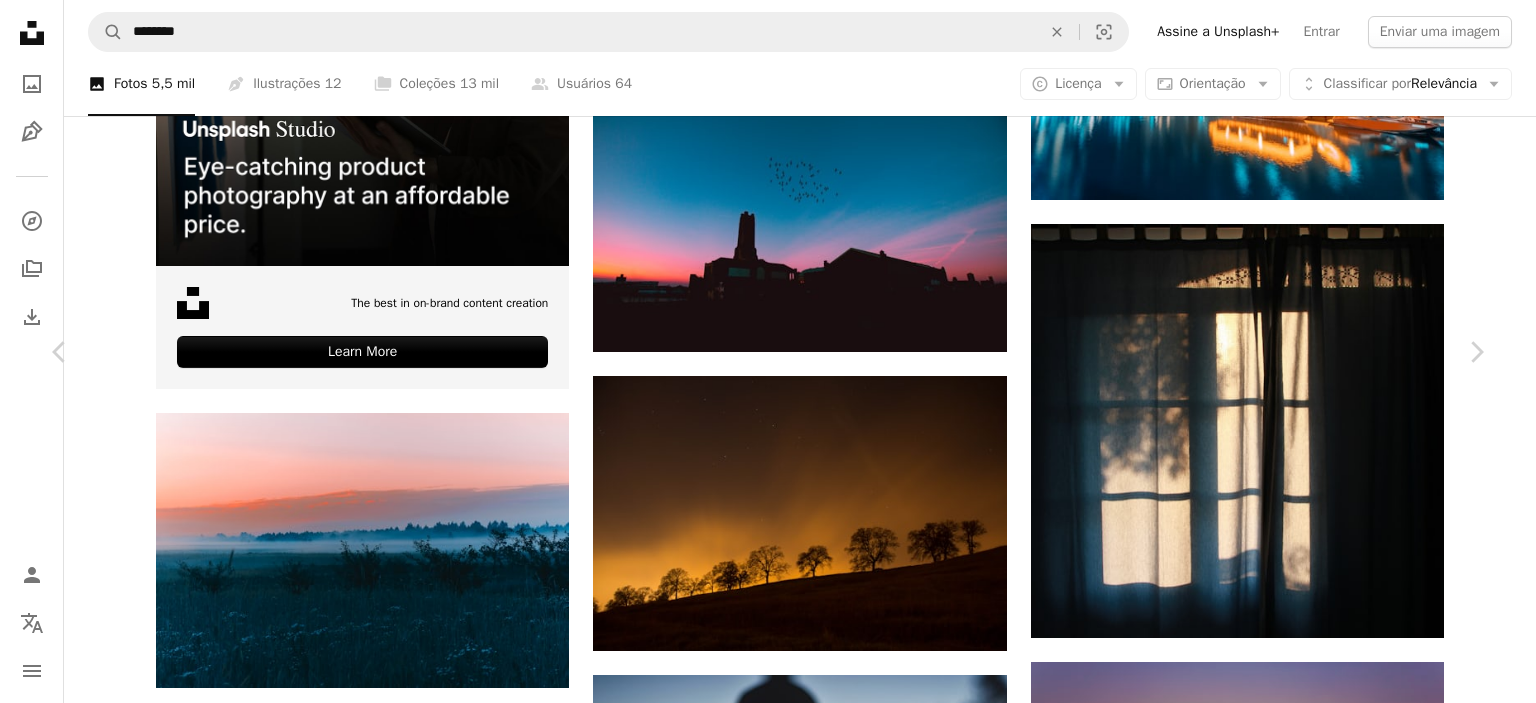 click on "Chevron down" 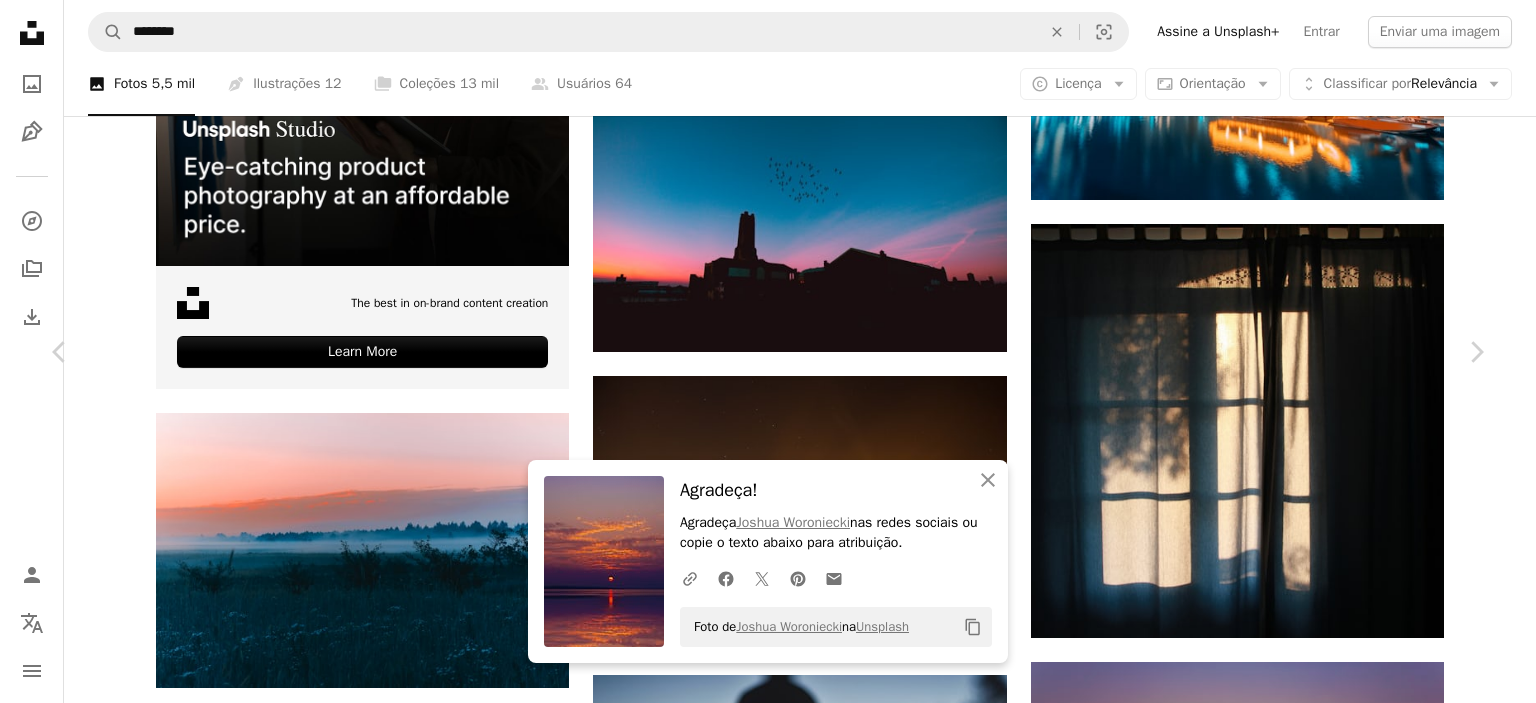 click on "Zoom in" at bounding box center (760, 4906) 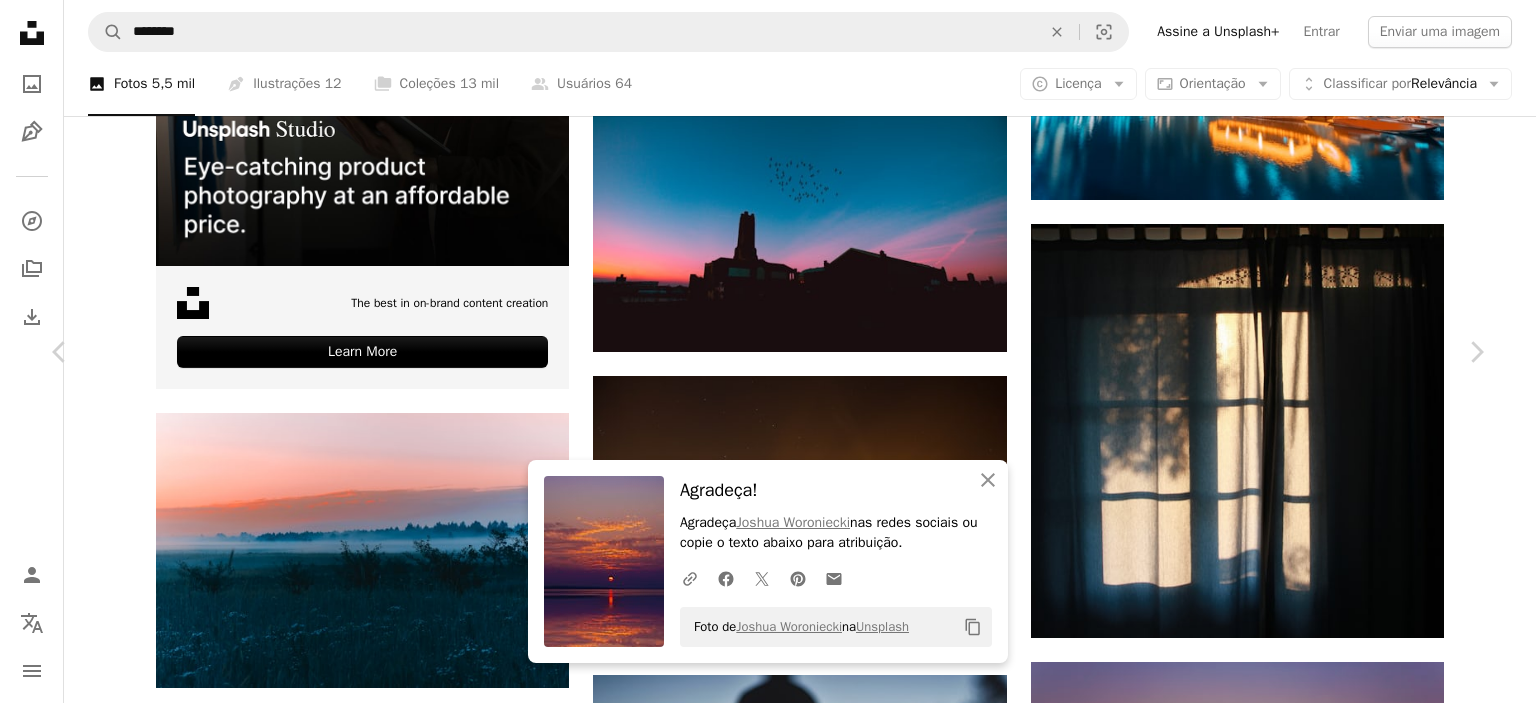 click on "Médio   ( 1920 x 1275 )" at bounding box center (1215, 4661) 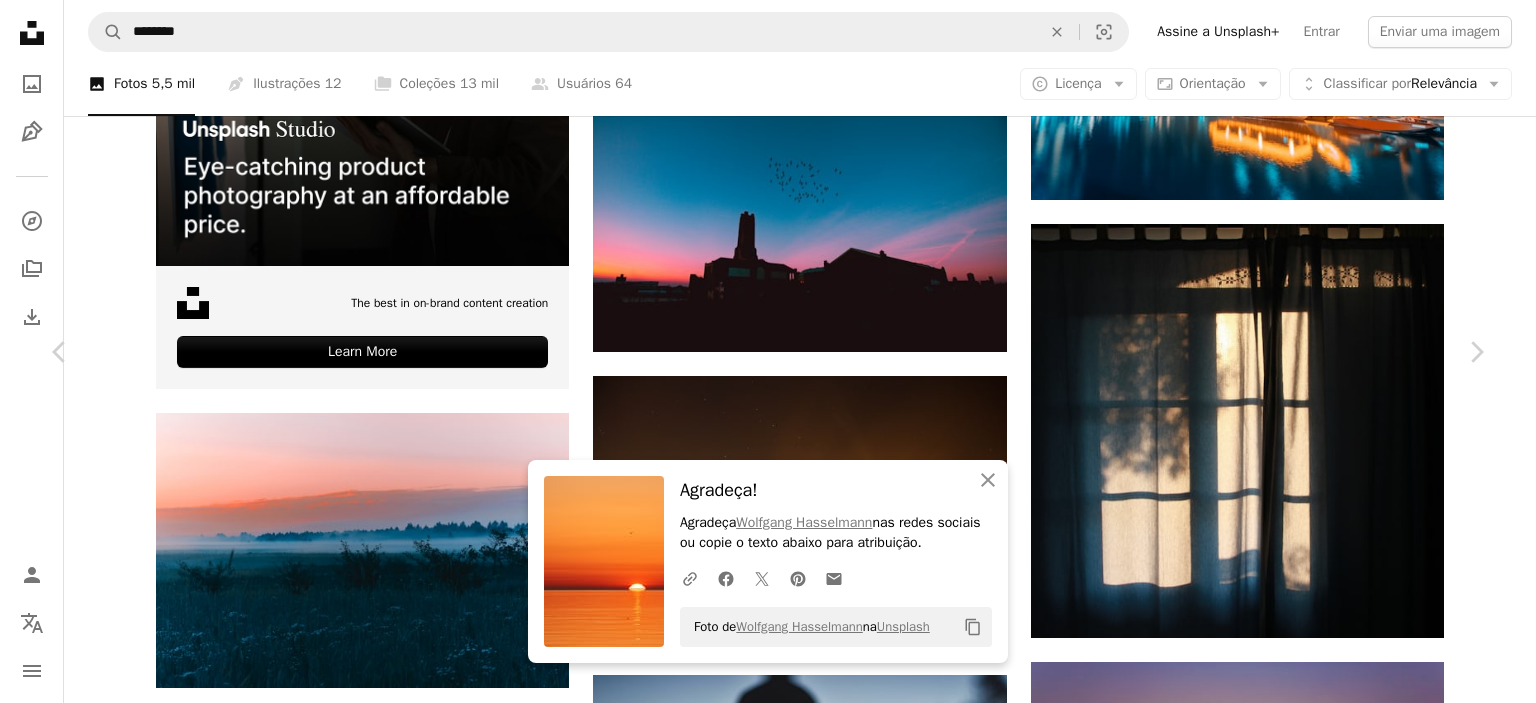 click on "Zoom in" at bounding box center (760, 4906) 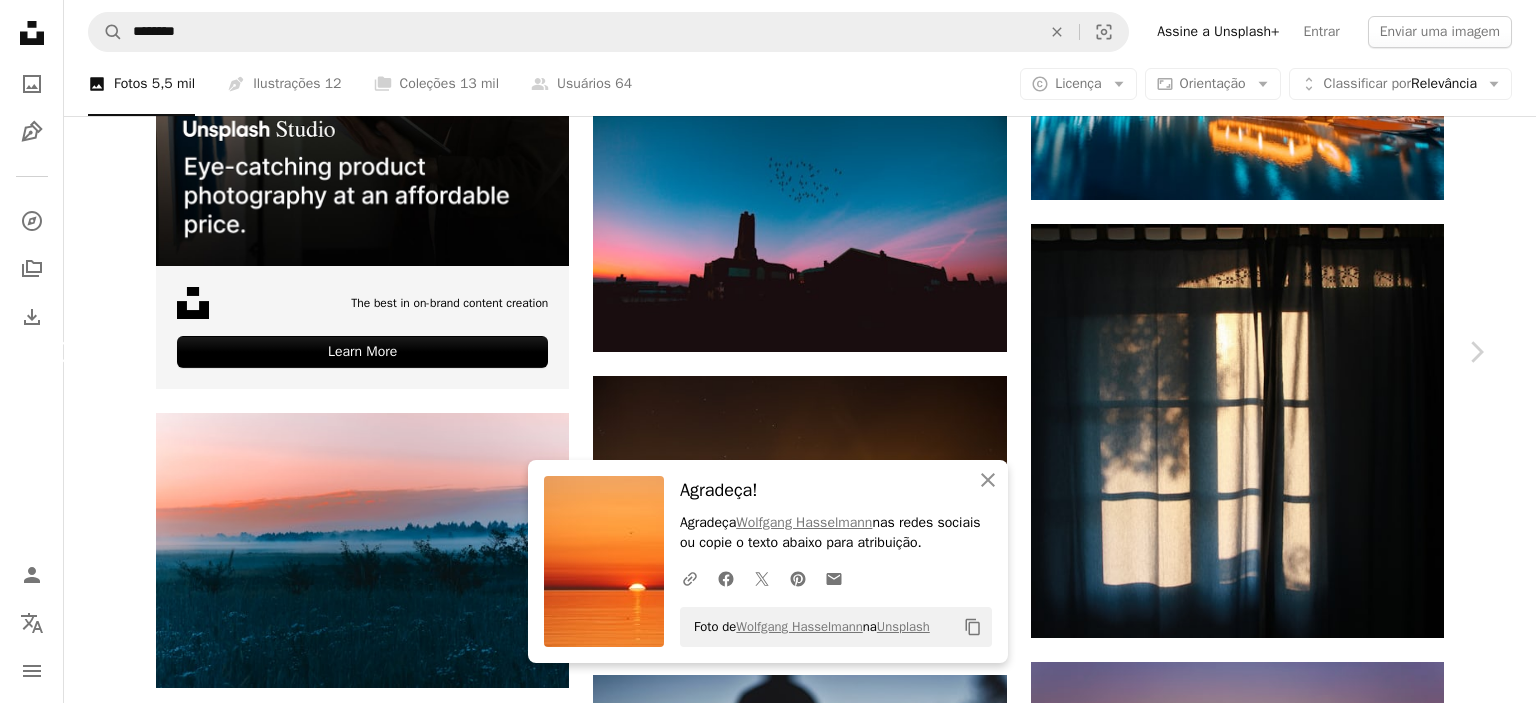 click on "Chevron left" 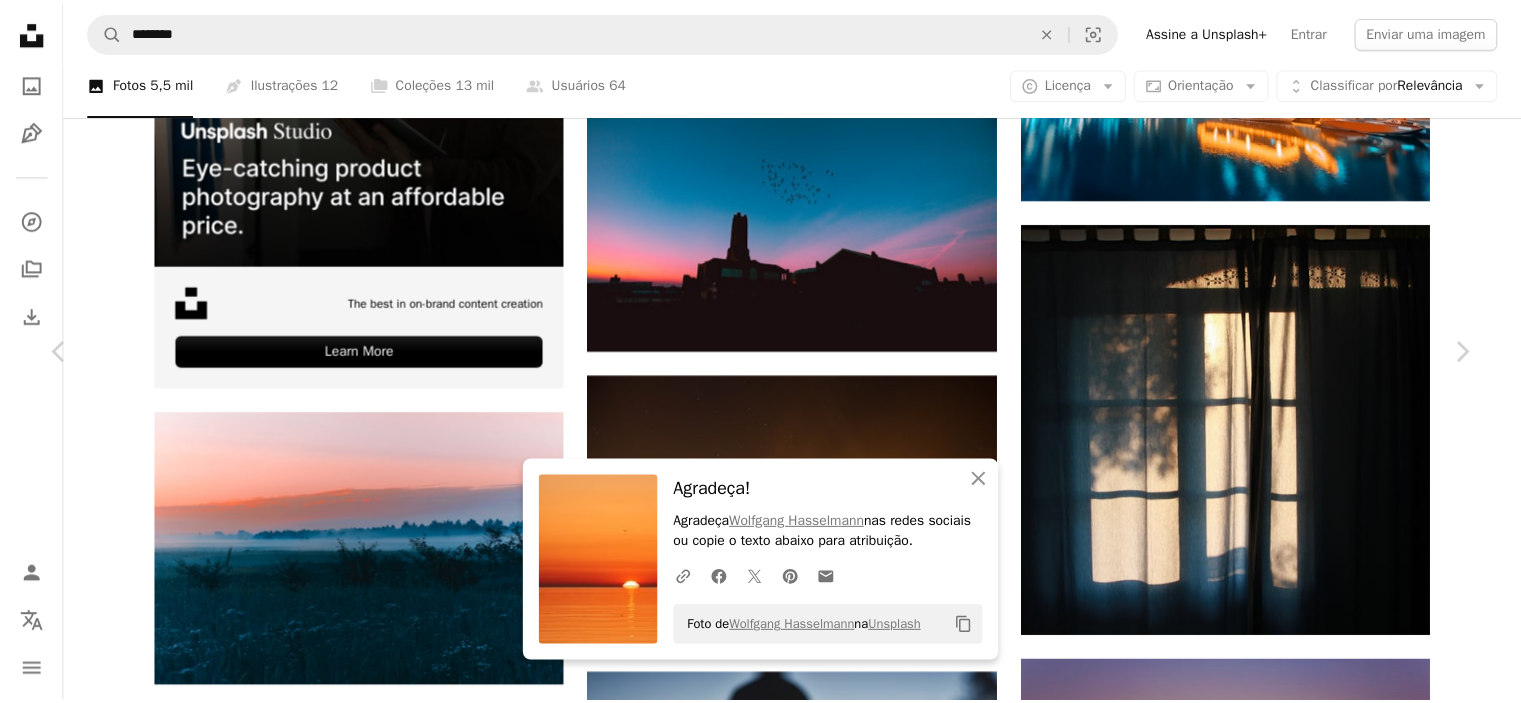 scroll, scrollTop: 1800, scrollLeft: 0, axis: vertical 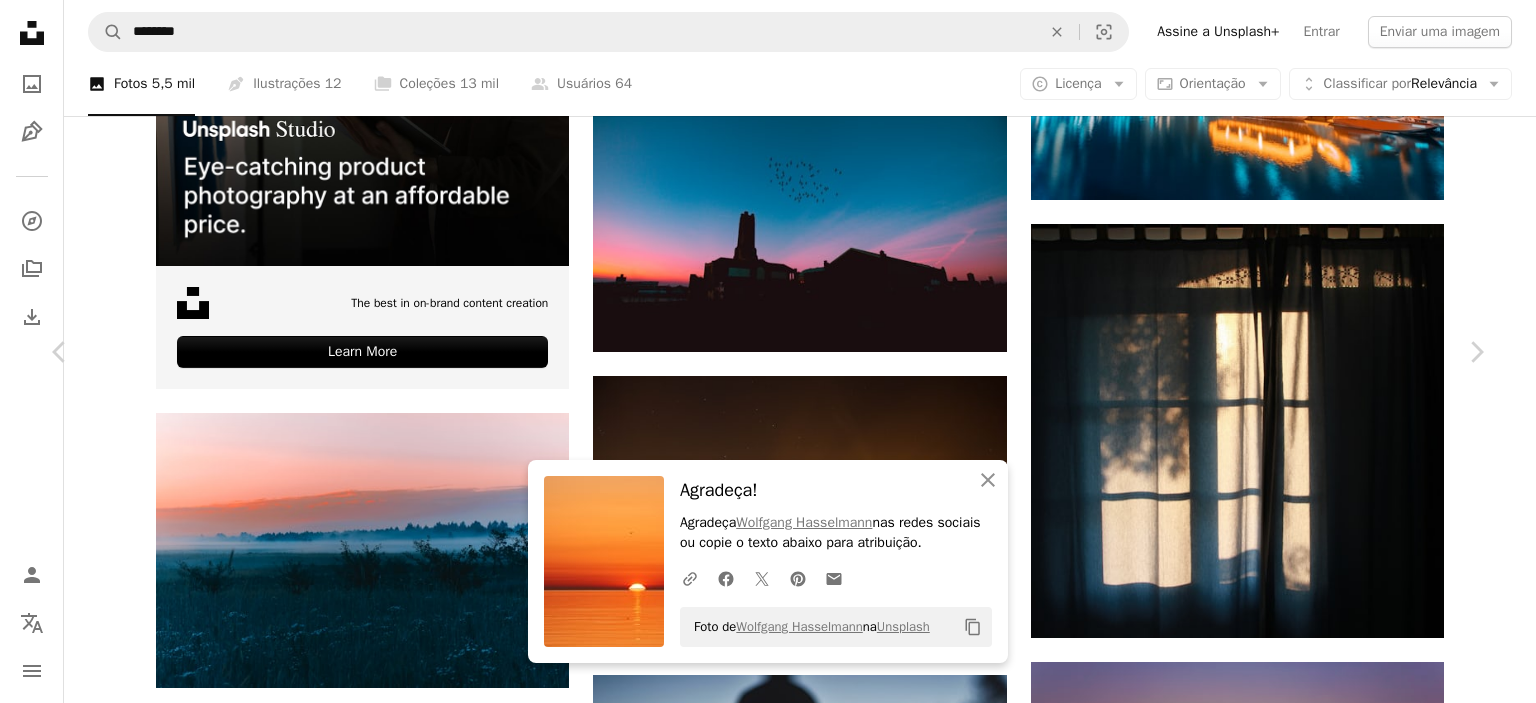 click on "Agradeça! Agradeça  [FIRST] [LAST]  nas redes sociais ou copie o texto abaixo para atribuição. A URL sharing icon (chains) Facebook icon X (formerly Twitter) icon Pinterest icon An envelope Foto de  [FIRST] [LAST]  na  Unsplash
Copy content Unexplored Northeast Disponível para contratação A checkmark inside of a circle A heart A plus sign Editar imagem   Plus sign for Unsplash+ Baixar gratuitamente Chevron down Zoom in Visualizações 10.100 Downloads 128 A forward-right arrow Compartilhar Info icon Informações More Actions Calendar outlined Publicada em  [DD] de [MONTH] de [YYYY] Camera DJI, FC6310 Safety Uso gratuito sob a  Licença da Unsplash ocaso nascer do sol sol luz solar ao ar livre horizonte amanhecer crepúsculo céu vermelho Fotos gratuitas Pesquise imagens premium relacionadas na iStock  |  Economize 20% com o código UNSPLASH20 Ver mais na iStock  ↗ Imagens relacionadas A heart A plus sign [FIRST] [LAST] A heart Para" at bounding box center (768, 4879) 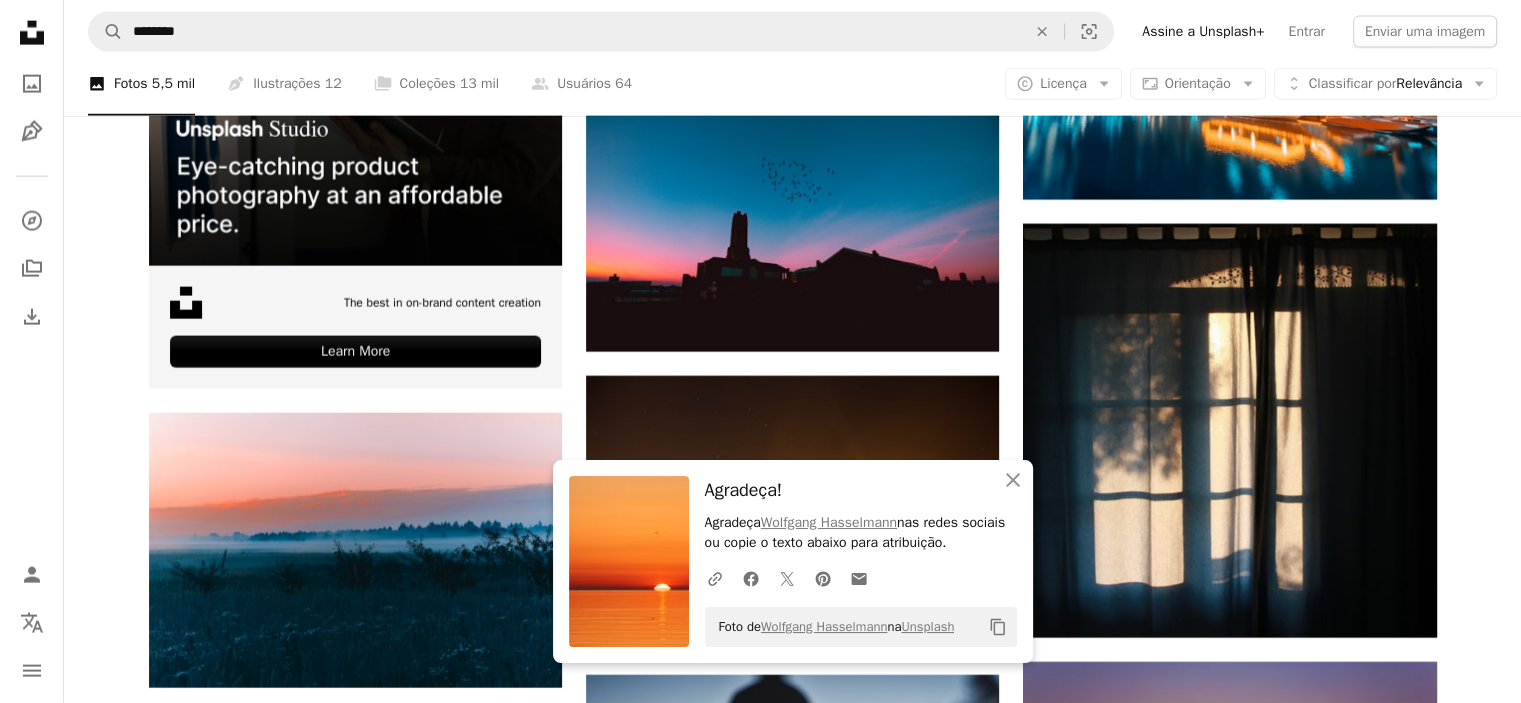 click on "A magnifying glass ******** An X shape Visual search Assine a Unsplash+ Entrar Enviar uma imagem" at bounding box center (792, 32) 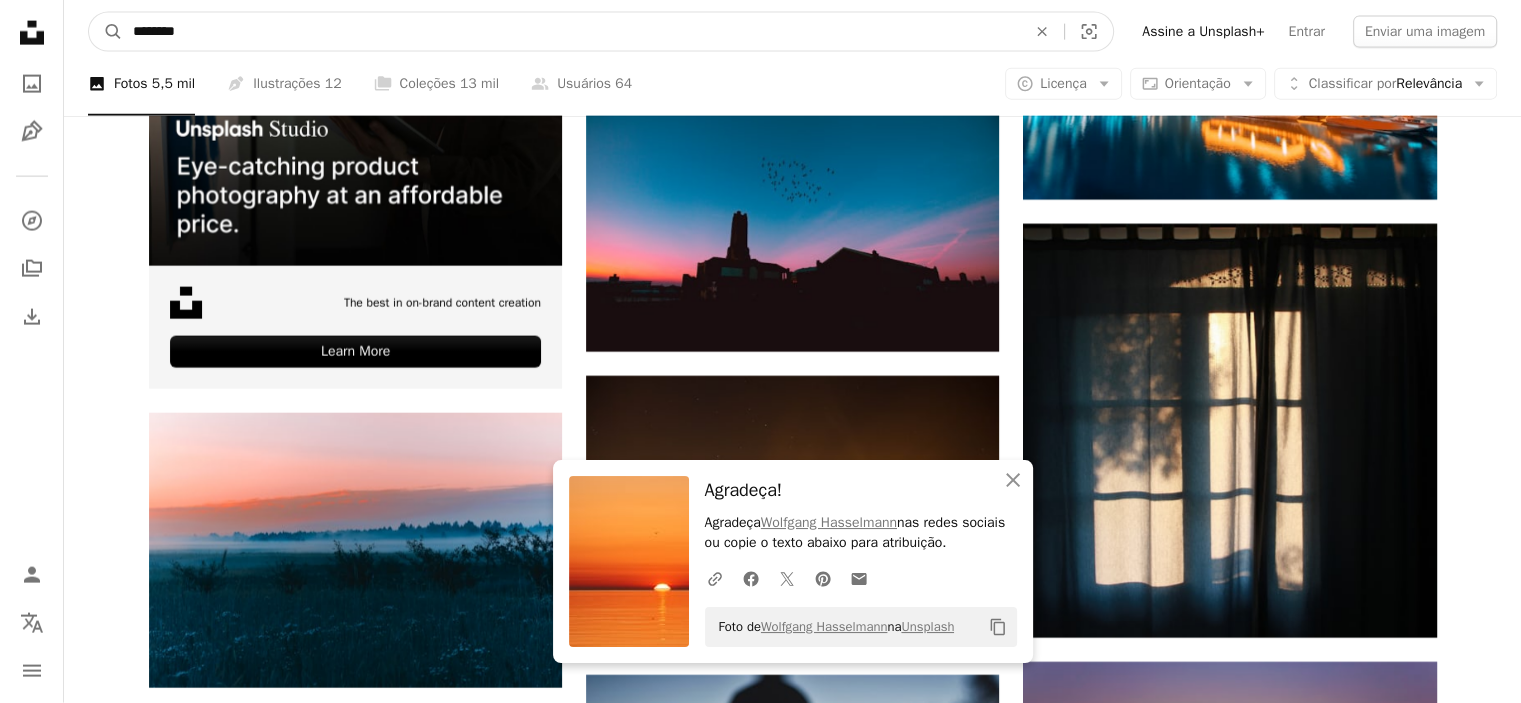 click on "********" at bounding box center (571, 32) 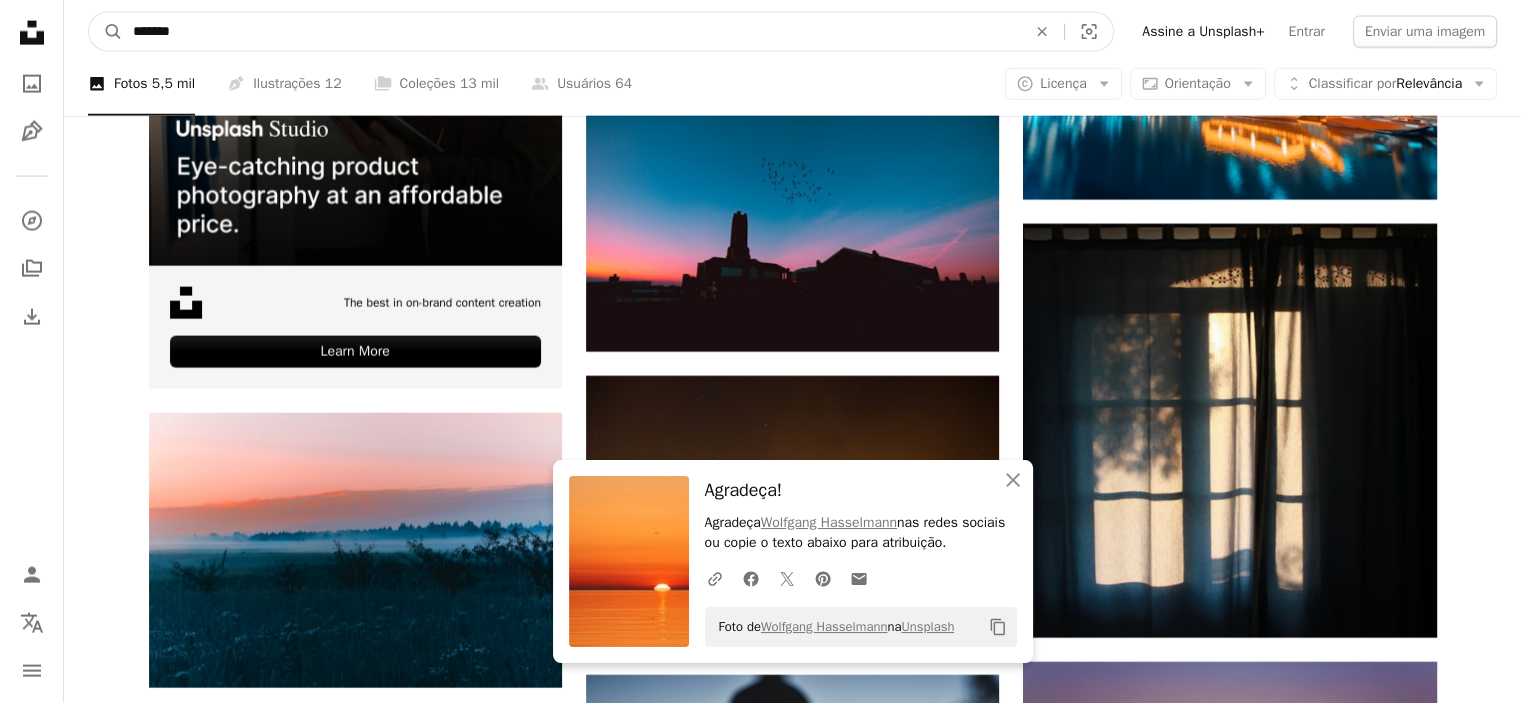 type on "********" 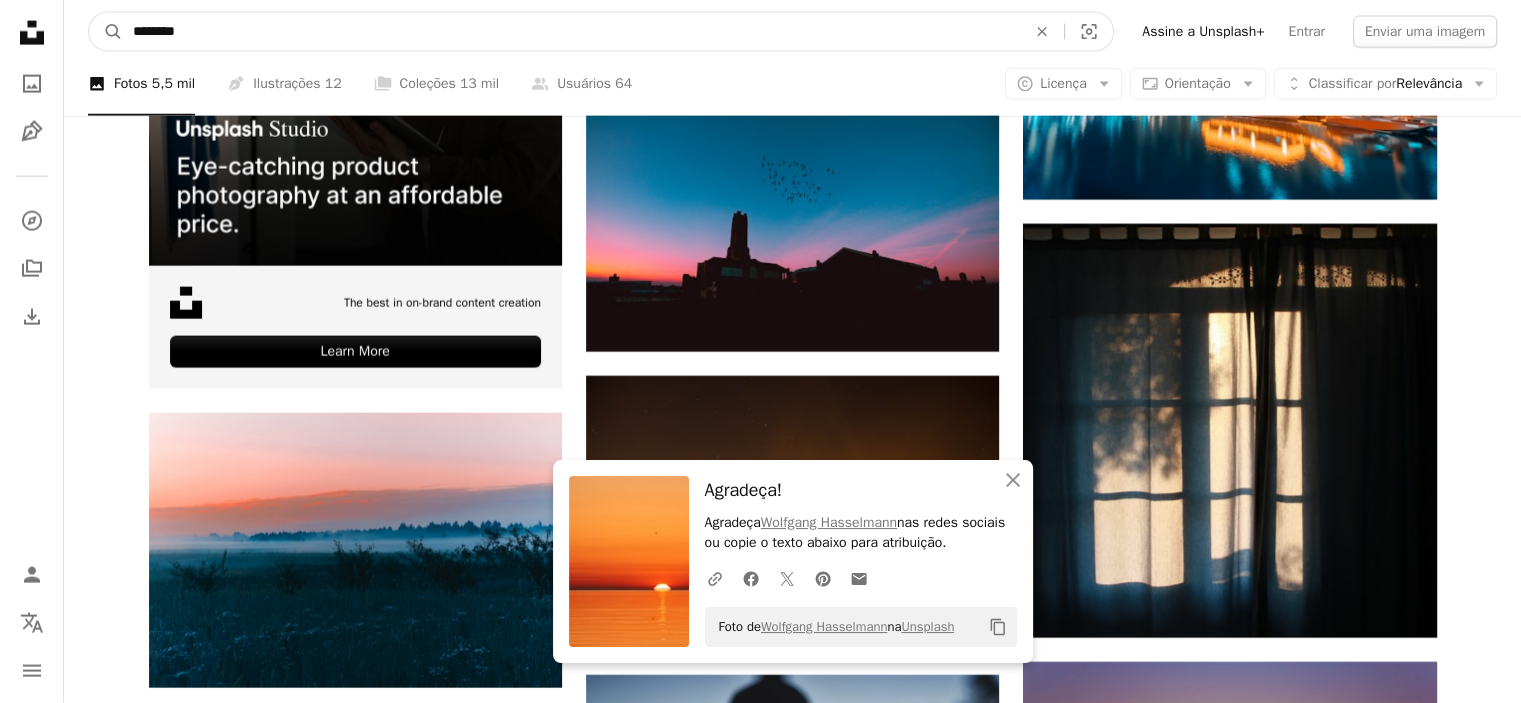 click on "A magnifying glass" at bounding box center (106, 32) 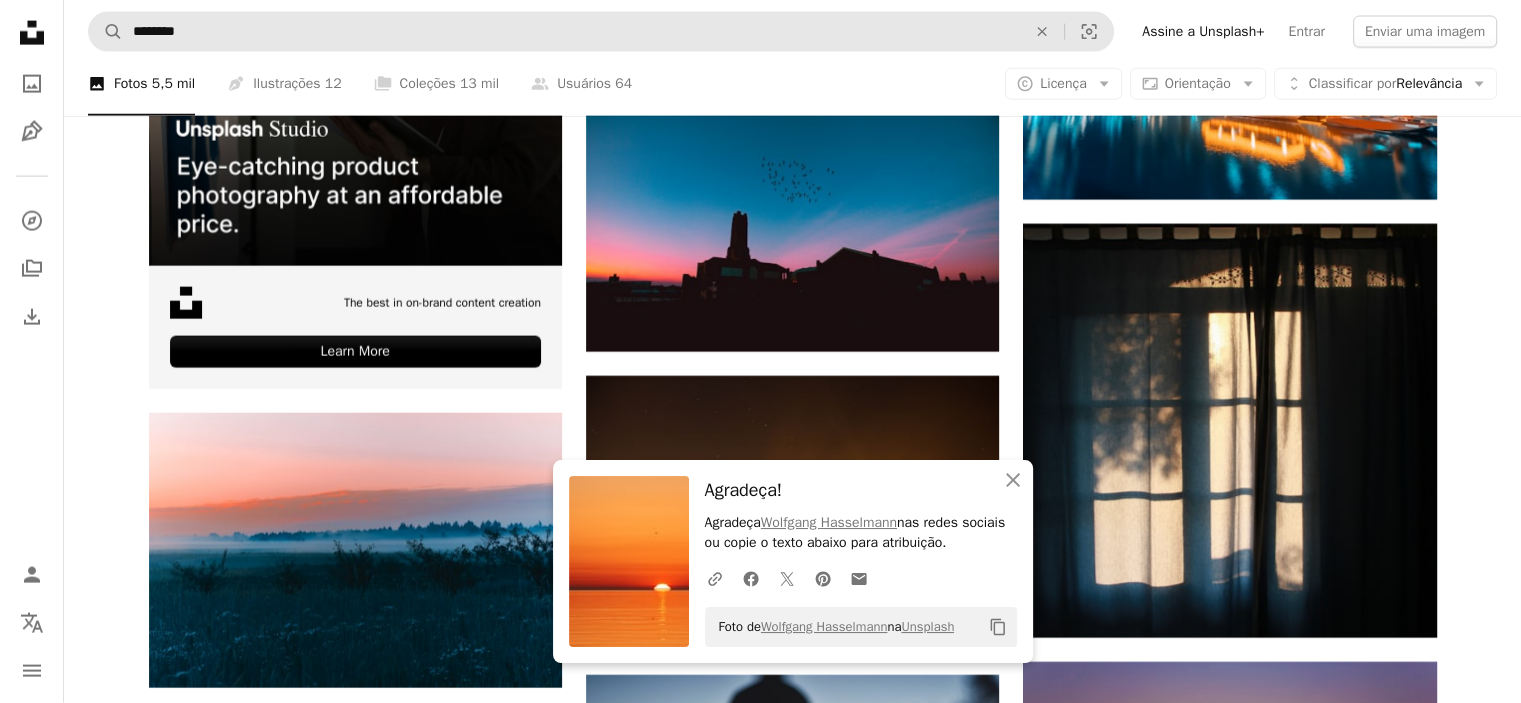 scroll, scrollTop: 0, scrollLeft: 0, axis: both 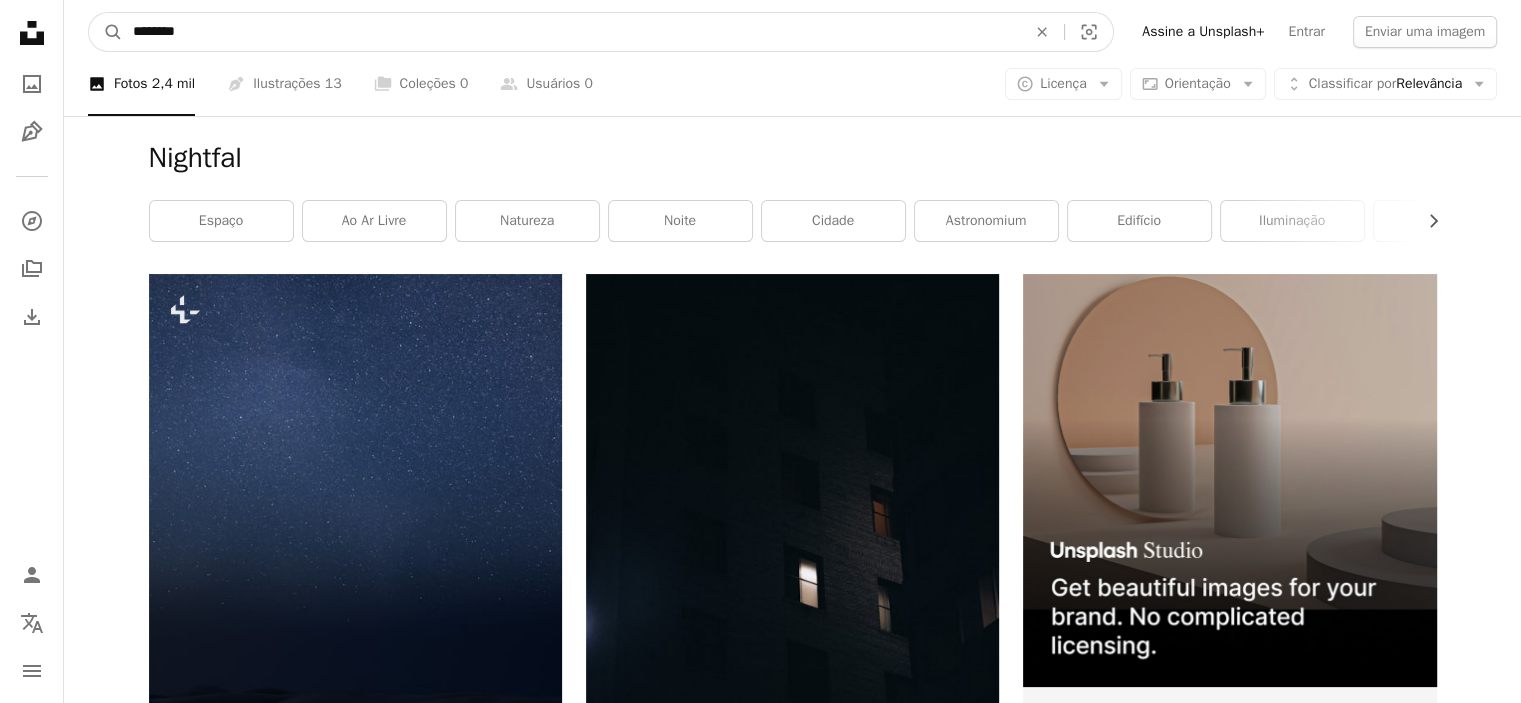 click on "********" at bounding box center [571, 32] 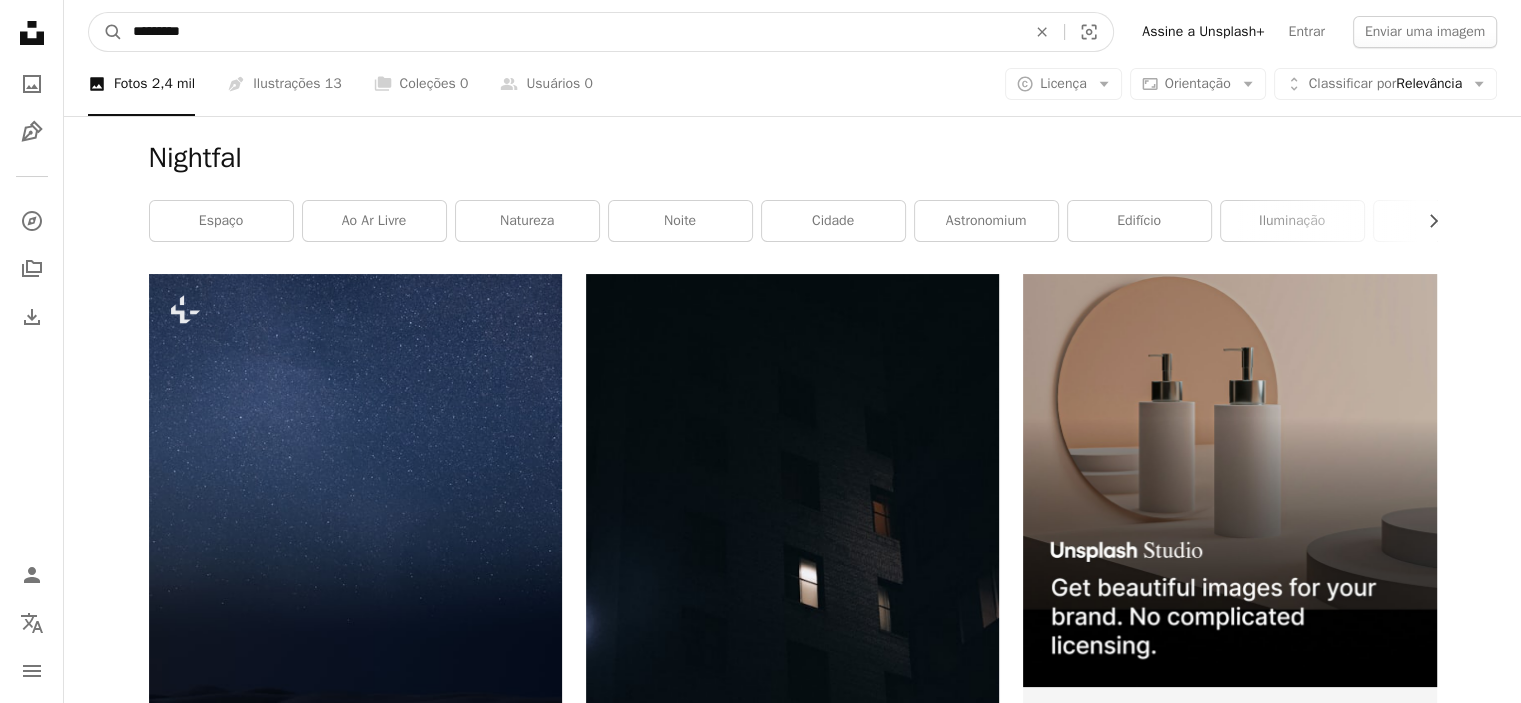 type on "*********" 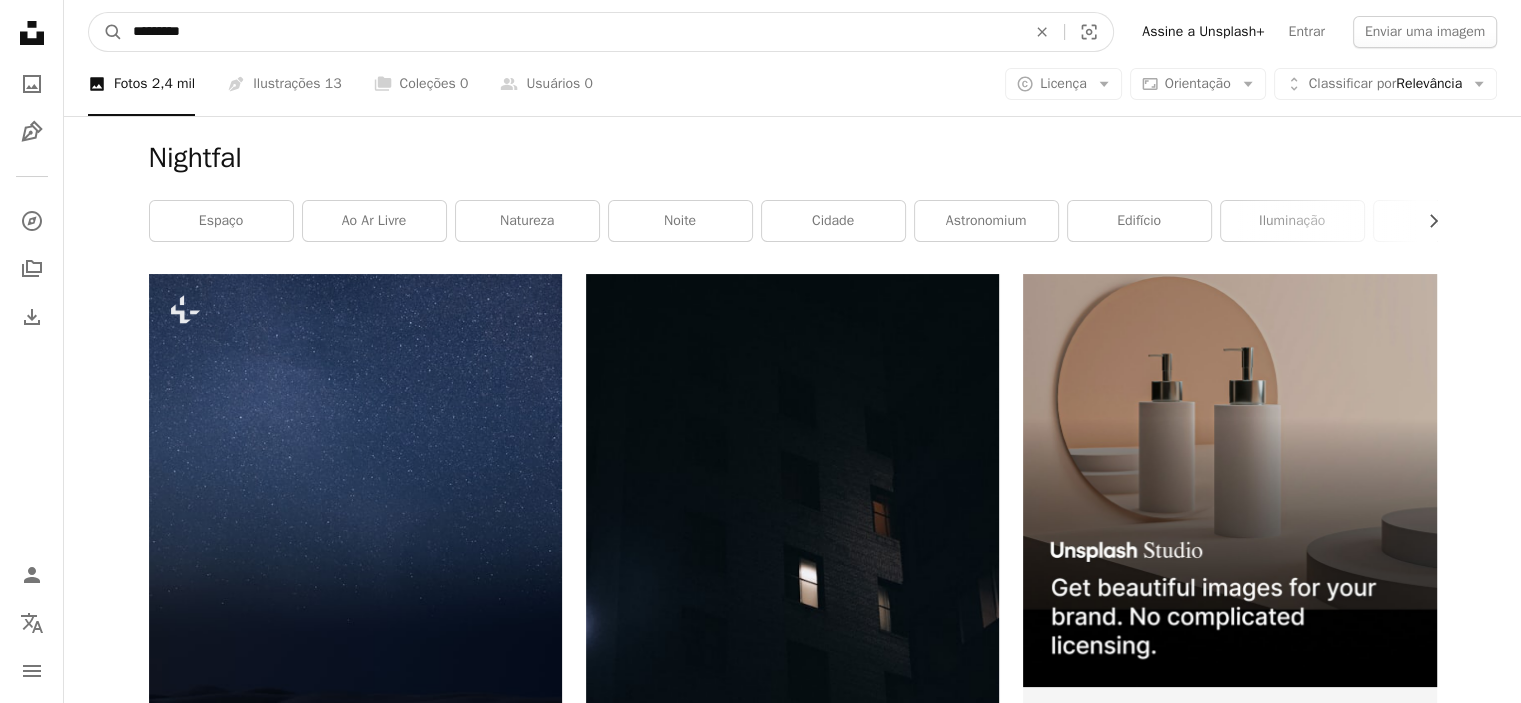 click on "A magnifying glass" at bounding box center (106, 32) 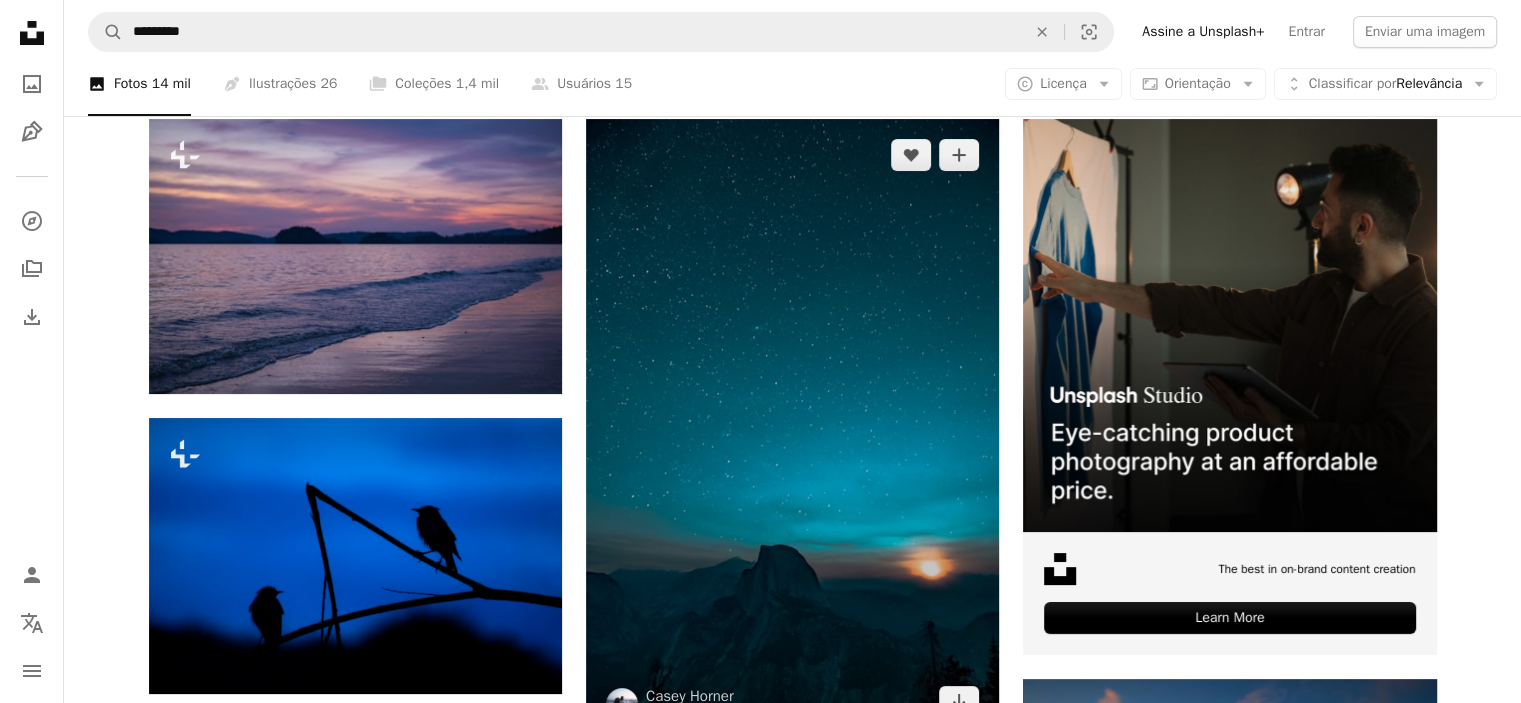 scroll, scrollTop: 300, scrollLeft: 0, axis: vertical 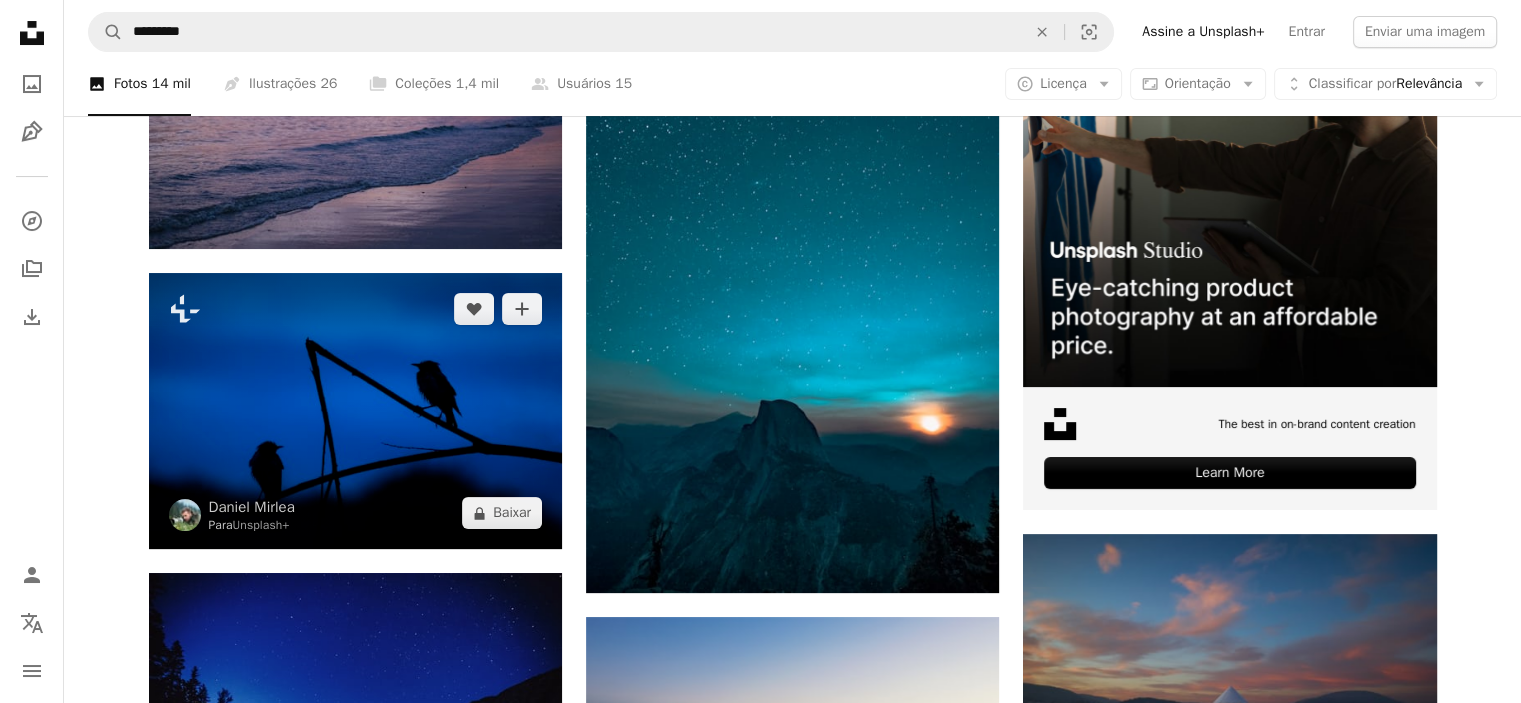 click at bounding box center [355, 411] 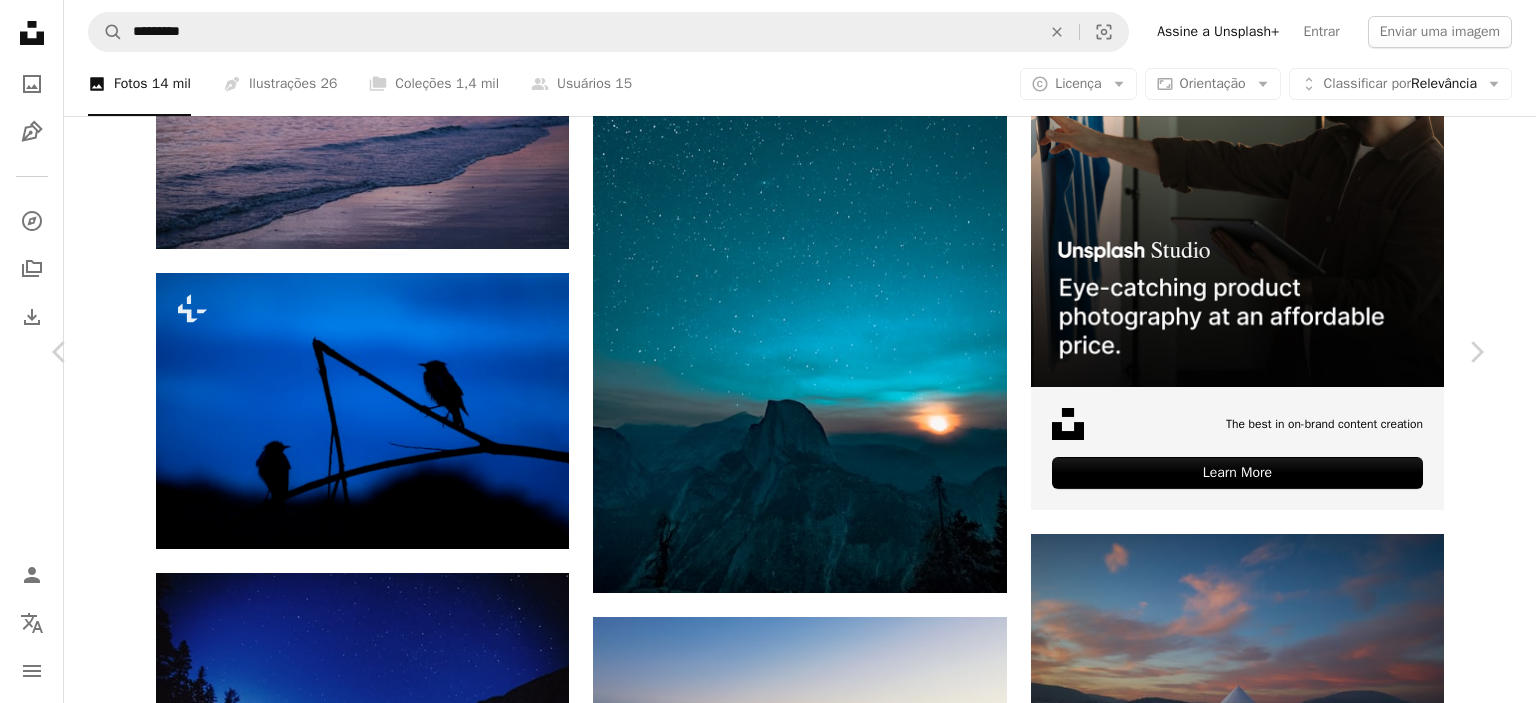 click on "Agradeça! Agradeça  [FIRST] [LAST]  nas redes sociais ou copie o texto abaixo para atribuição. A URL sharing icon (chains) Facebook icon X (formerly Twitter) icon Pinterest icon An envelope Foto de  [FIRST] [LAST]  na  Unsplash
Copy content [FIRST] [LAST] Para  Unsplash+ A heart A plus sign Editar imagem   Plus sign for Unsplash+ A lock   Baixar Zoom in Destaque em Azul A forward-right arrow Compartilhar More Actions Calendar outlined Publicada em  [DD] de [MONTH] de [YYYY] Safety Com a  Licença da Unsplash+ papel de parede fundo escuro área de trabalho Pássaros protetor de tela azul escuro Wallpapers Fundos amanhecer Noite crepúsculo luz azul proteção de tela tela de bloqueio tela inicial Silhuetas Imagens gratuitas Desta série Chevron right Plus sign for Unsplash+ Plus sign for Unsplash+ Plus sign for Unsplash+ Plus sign for Unsplash+ Plus sign for Unsplash+ Plus sign for Unsplash+ Plus sign for Unsplash+ Plus sign for Unsplash+ Plus sign for Unsplash+ Plus sign for Unsplash+ Imagens relacionadas Plus sign for Unsplash+ A heart A plus sign [FIRST] [LAST] Para  Unsplash+ A lock   Baixar Plus sign for Unsplash+ A heart A plus sign [FIRST] [LAST] Para  Unsplash+ A lock   Baixar Plus sign for Unsplash+ A heart" at bounding box center [768, 4552] 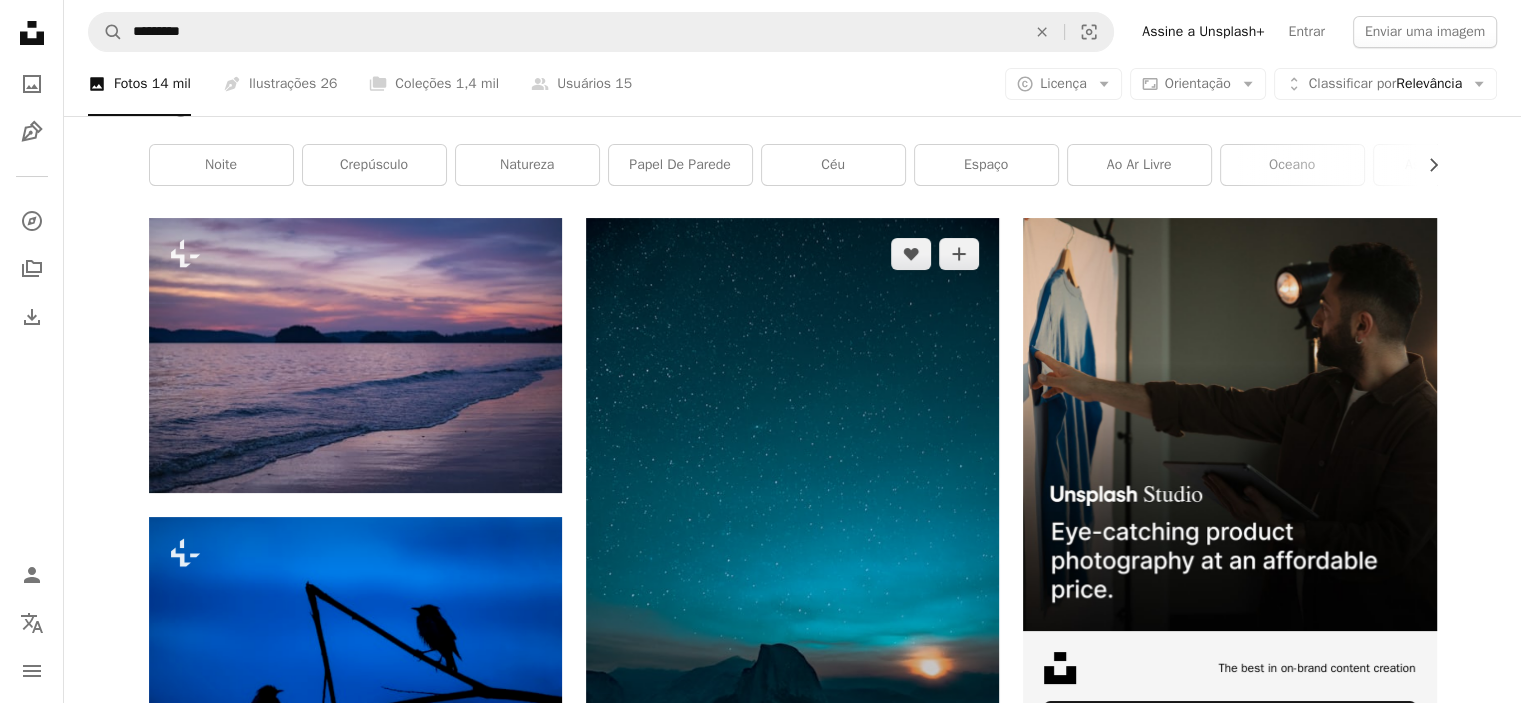 scroll, scrollTop: 0, scrollLeft: 0, axis: both 